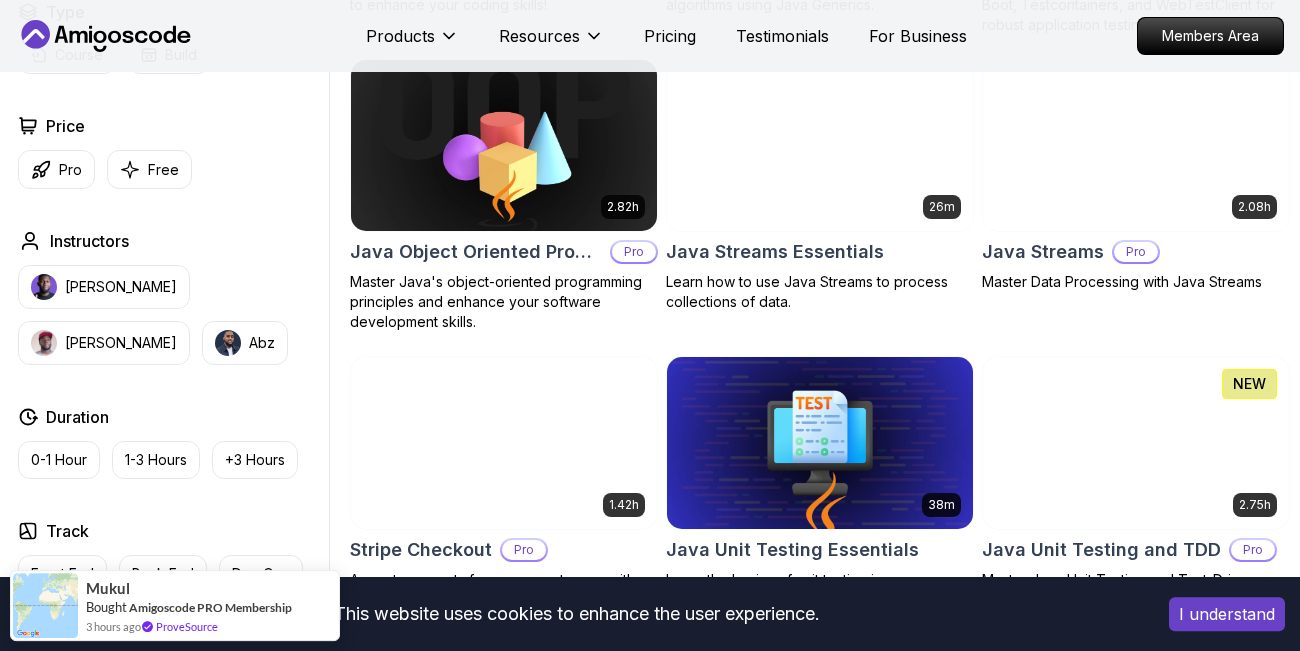 scroll, scrollTop: 3384, scrollLeft: 0, axis: vertical 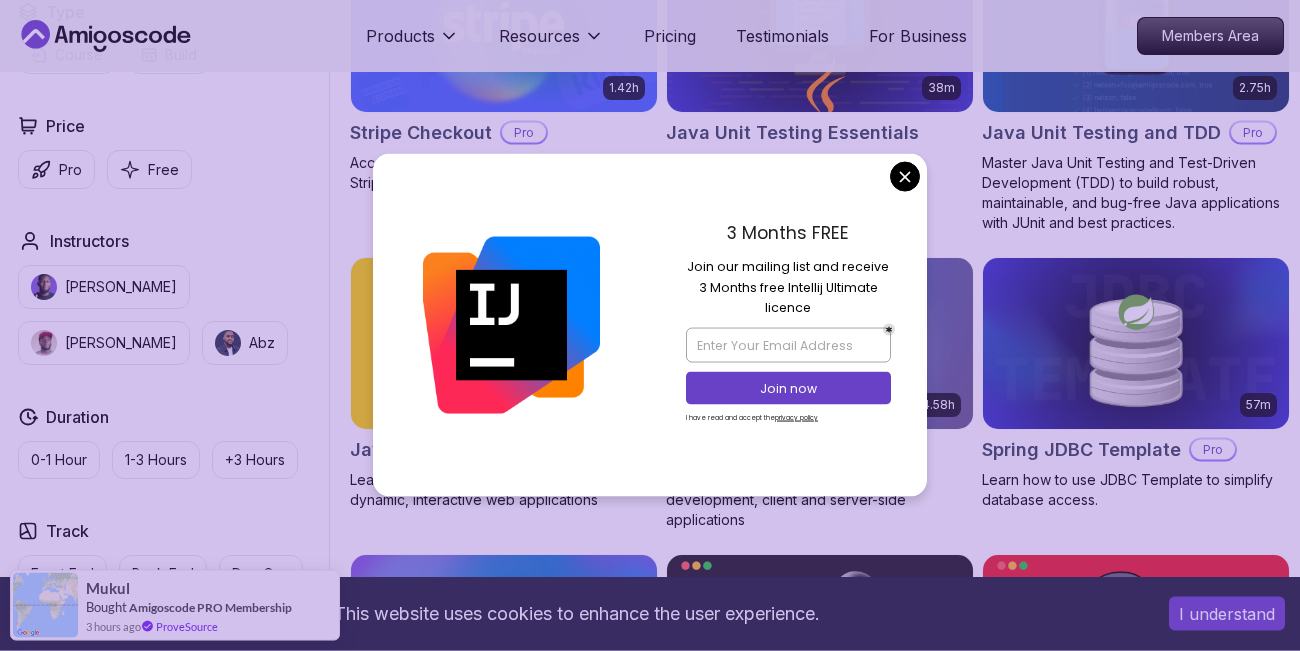 click on "This website uses cookies to enhance the user experience. I understand Products Resources Pricing Testimonials For Business Members Area Products Resources Pricing Testimonials For Business Members Area All Courses Learn Java, Spring Boot, DevOps & More with Amigoscode Premium Courses Master in-demand skills like Java, Spring Boot, DevOps, React, and more through hands-on, expert-led courses. Advance your software development career with real-world projects and practical learning. Filters Filters Type Course Build Price Pro Free Instructors Nelson Djalo Richard Abz Duration 0-1 Hour 1-3 Hours +3 Hours Track Front End Back End Dev Ops Full Stack Level Junior Mid-level Senior 6.00h Linux Fundamentals Pro Learn the fundamentals of Linux and how to use the command line 5.18h Advanced Spring Boot Pro Dive deep into Spring Boot with our advanced course, designed to take your skills from intermediate to expert level. 3.30h Building APIs with Spring Boot Pro 1.67h NEW Spring Boot for Beginners 6.65h NEW Pro 2.41h Pro" at bounding box center [650, 1471] 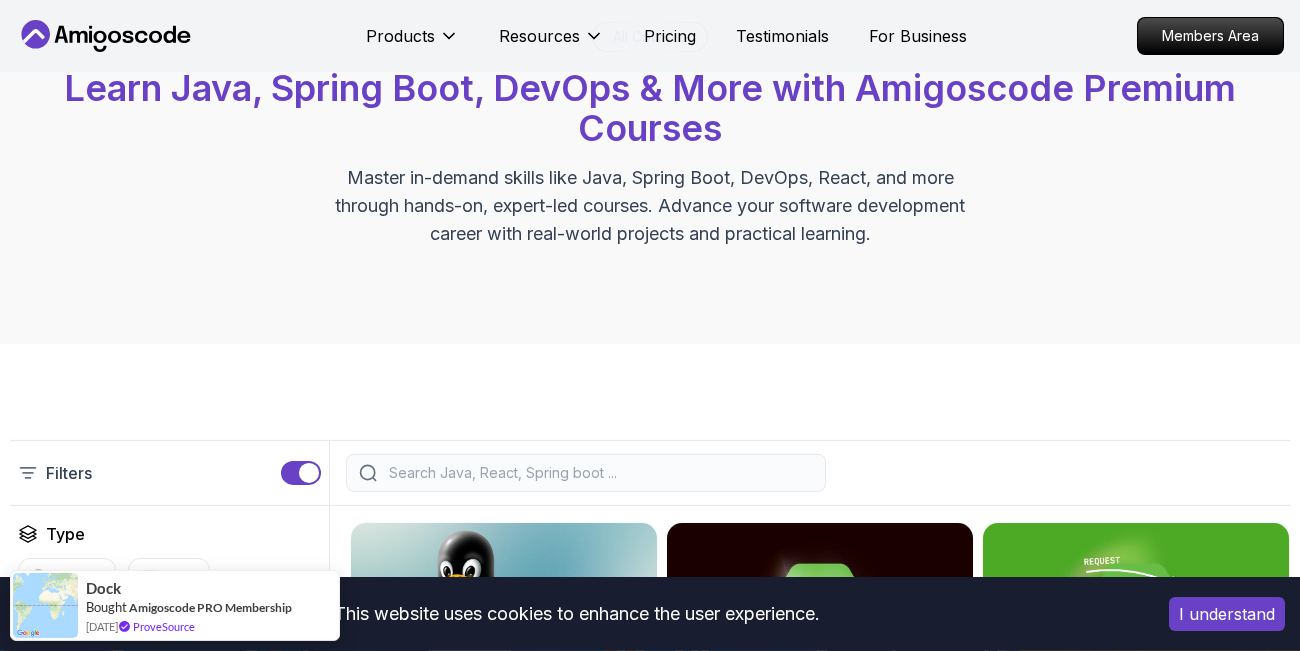 scroll, scrollTop: 0, scrollLeft: 0, axis: both 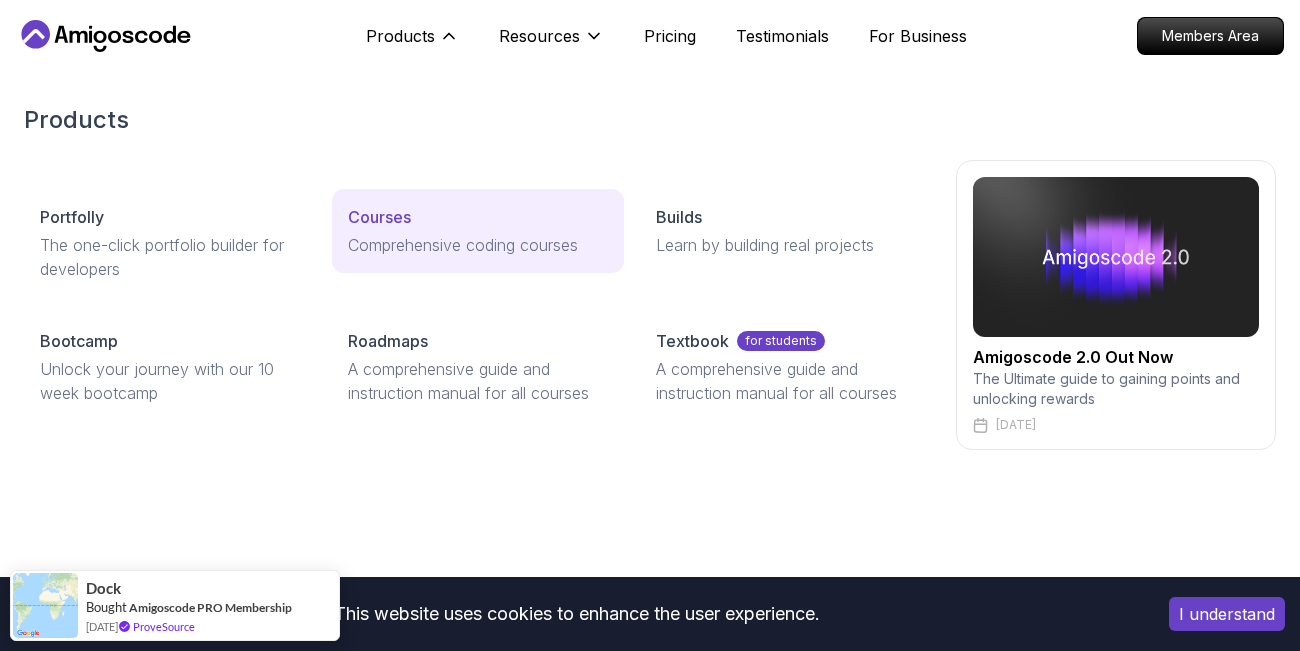 click on "Courses" at bounding box center [379, 217] 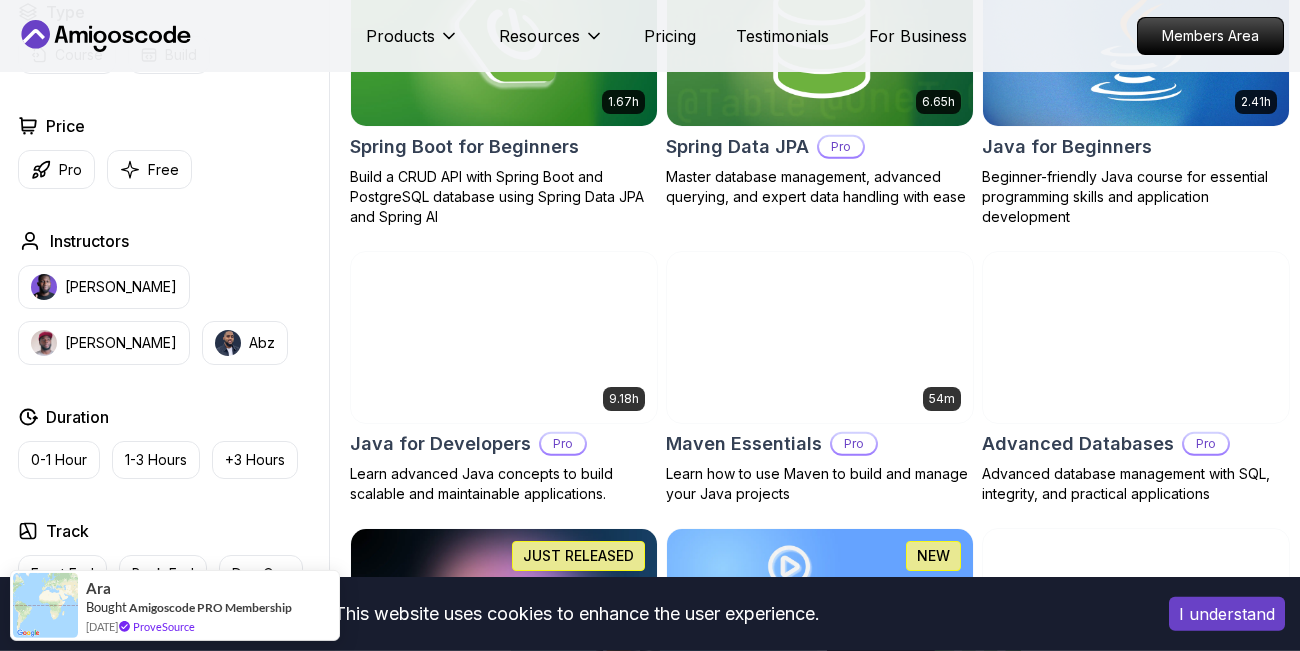 scroll, scrollTop: 1015, scrollLeft: 0, axis: vertical 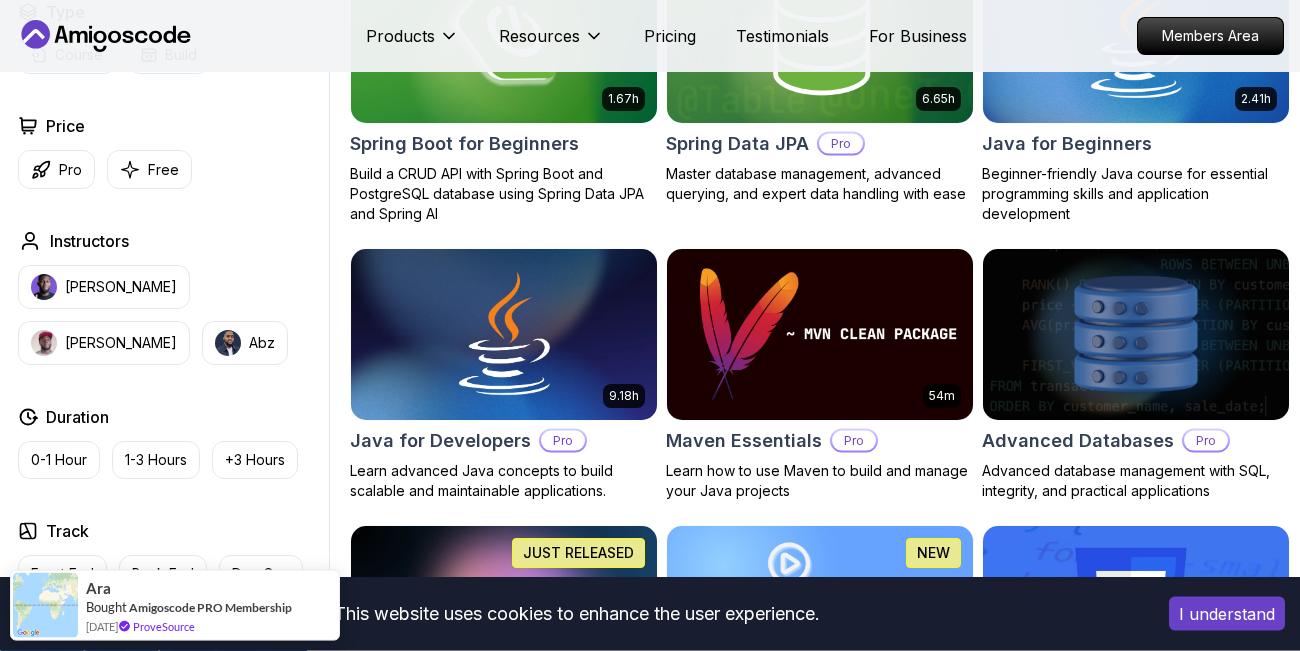 click on "I understand" at bounding box center [1227, 614] 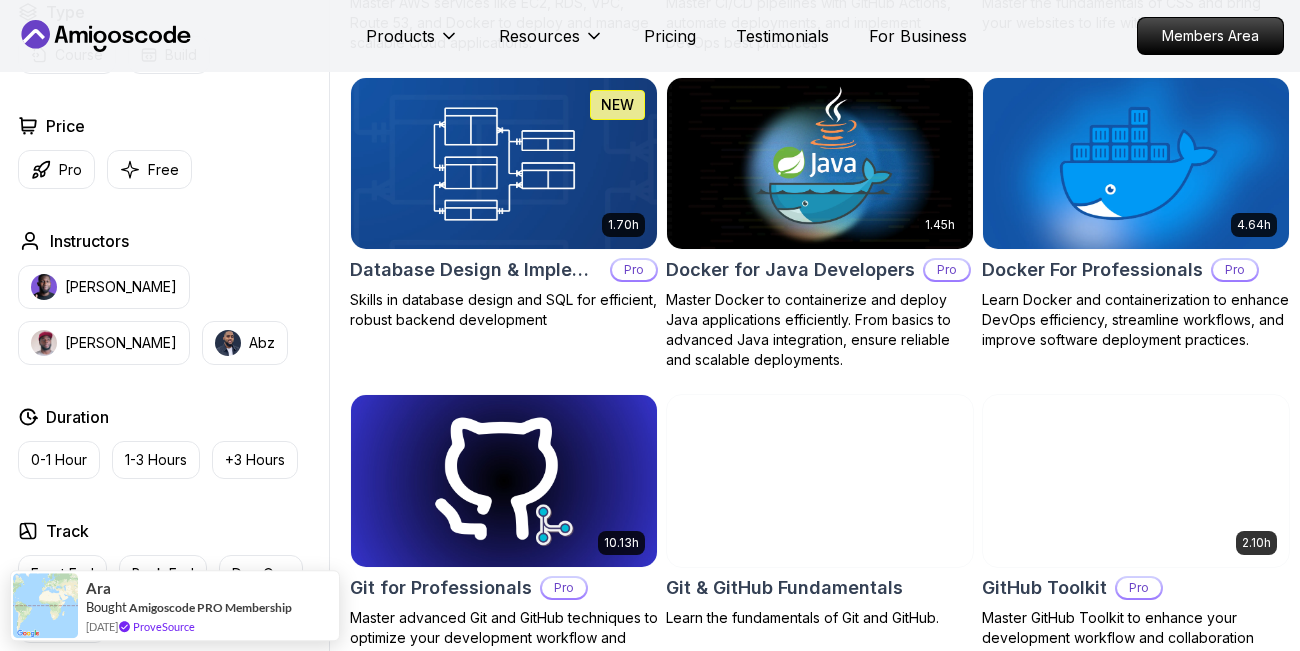 scroll, scrollTop: 1733, scrollLeft: 0, axis: vertical 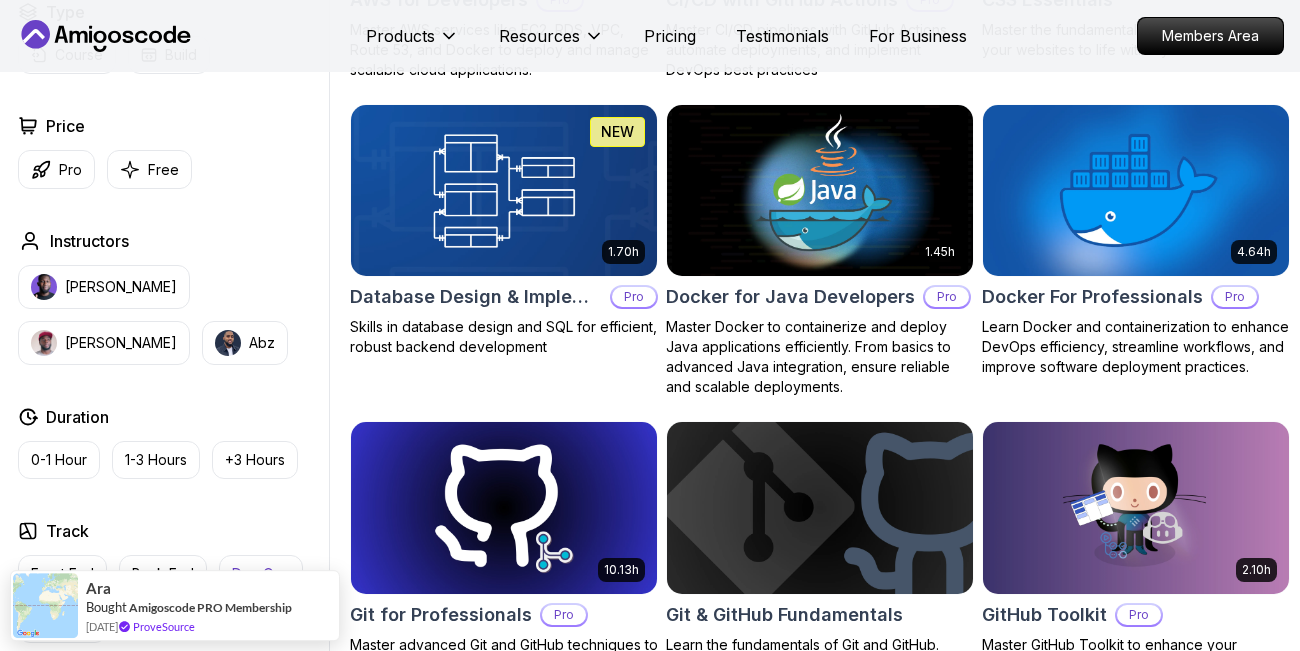 click on "Dev Ops" at bounding box center [261, 574] 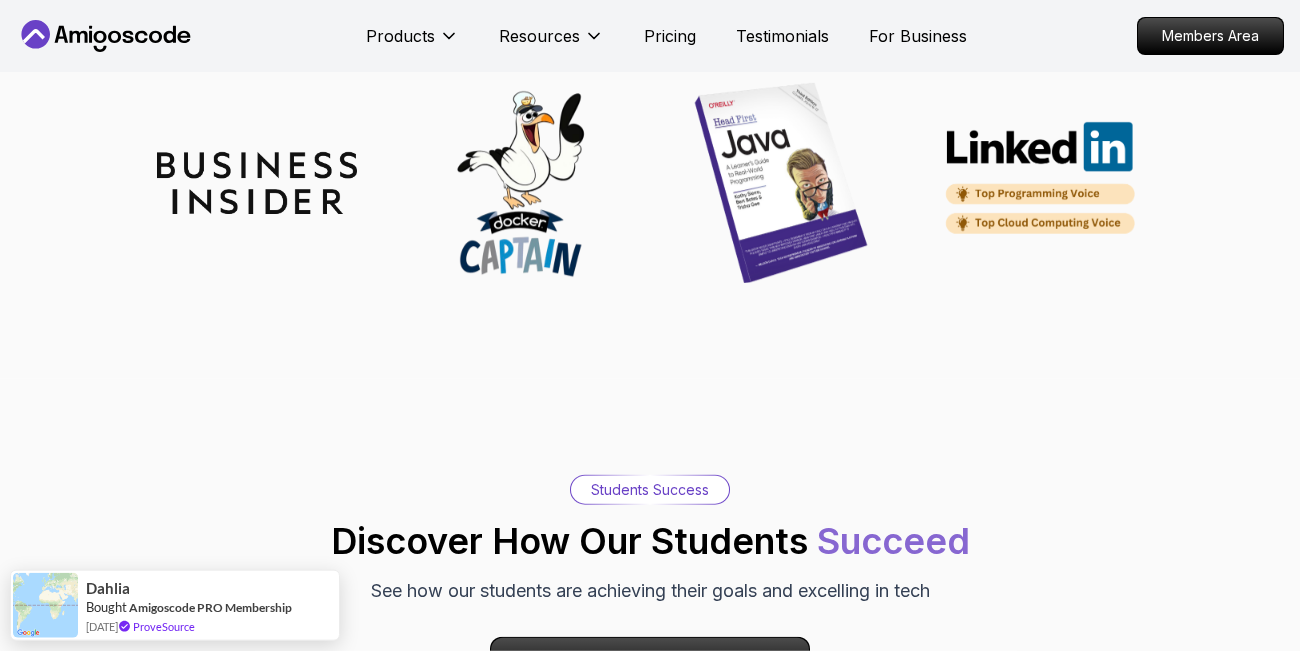 scroll, scrollTop: 1883, scrollLeft: 0, axis: vertical 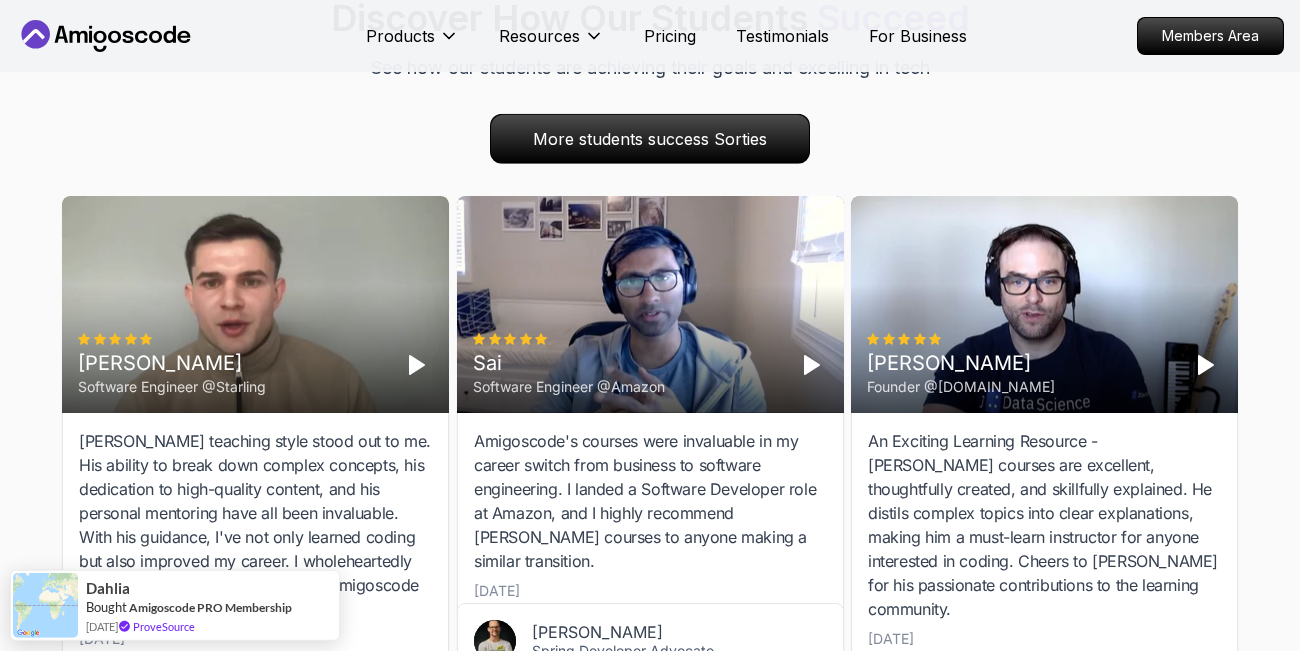type 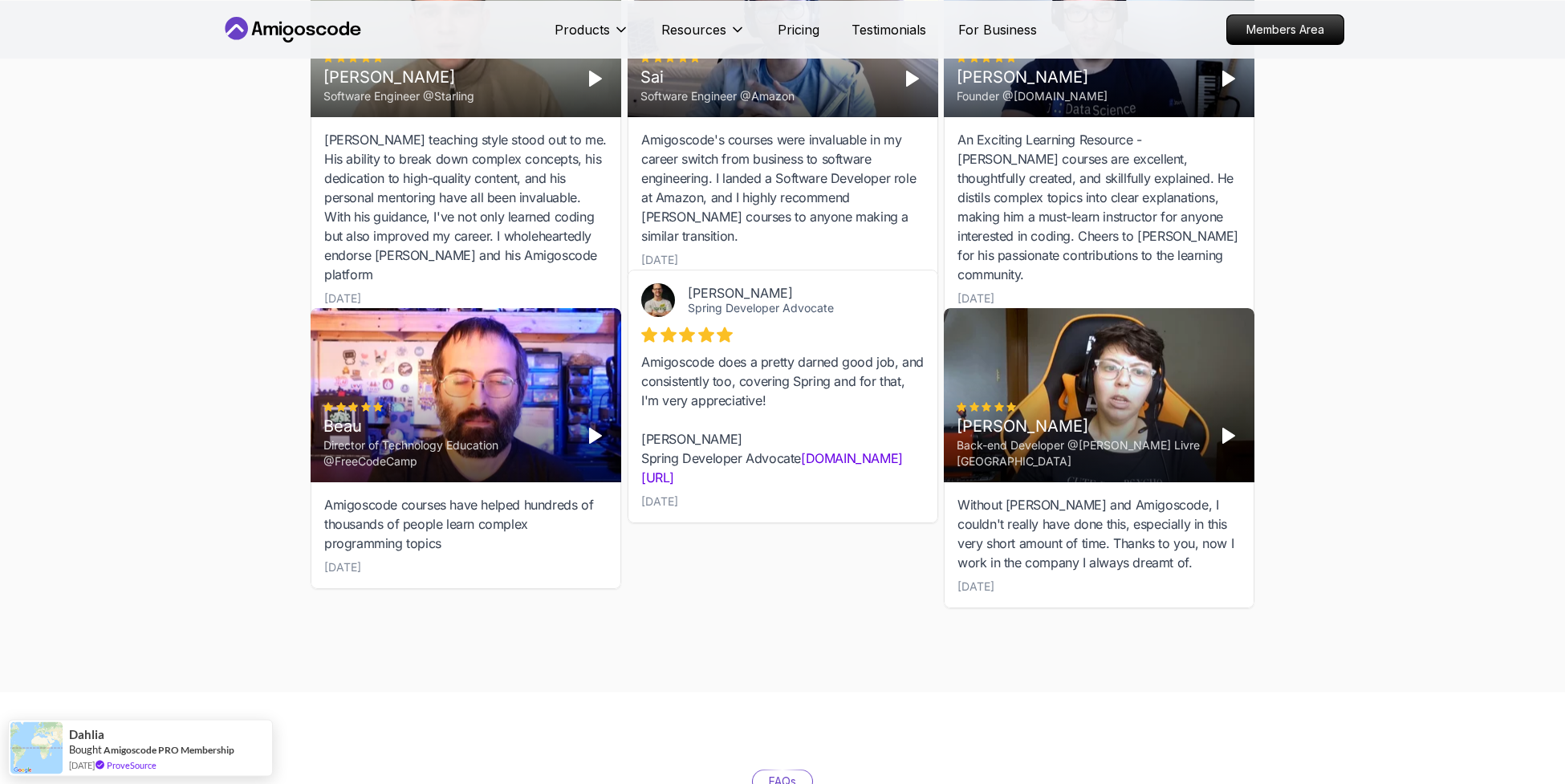 scroll, scrollTop: 0, scrollLeft: 0, axis: both 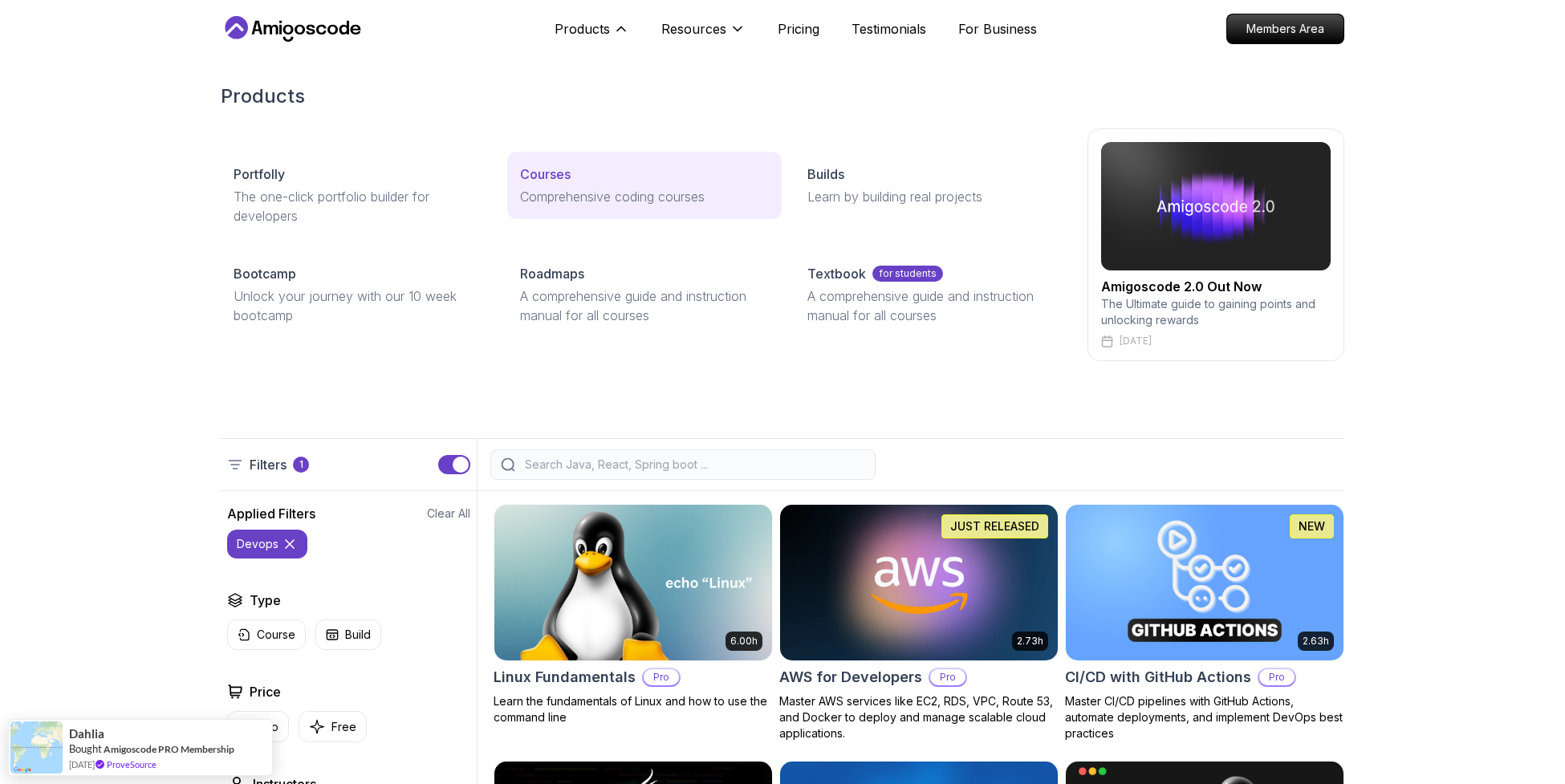 click on "Courses Comprehensive coding courses" at bounding box center [644, 185] 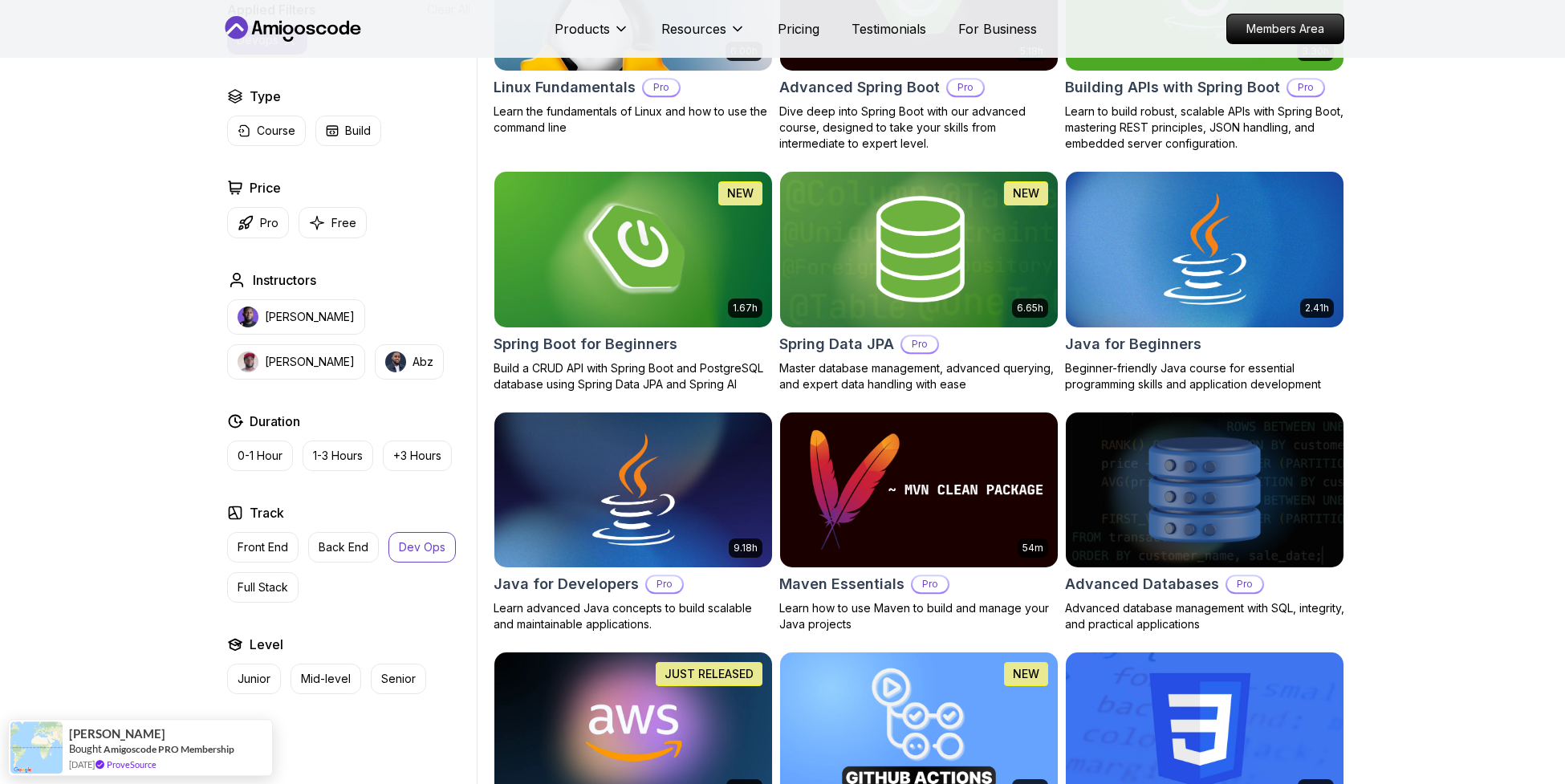 scroll, scrollTop: 745, scrollLeft: 0, axis: vertical 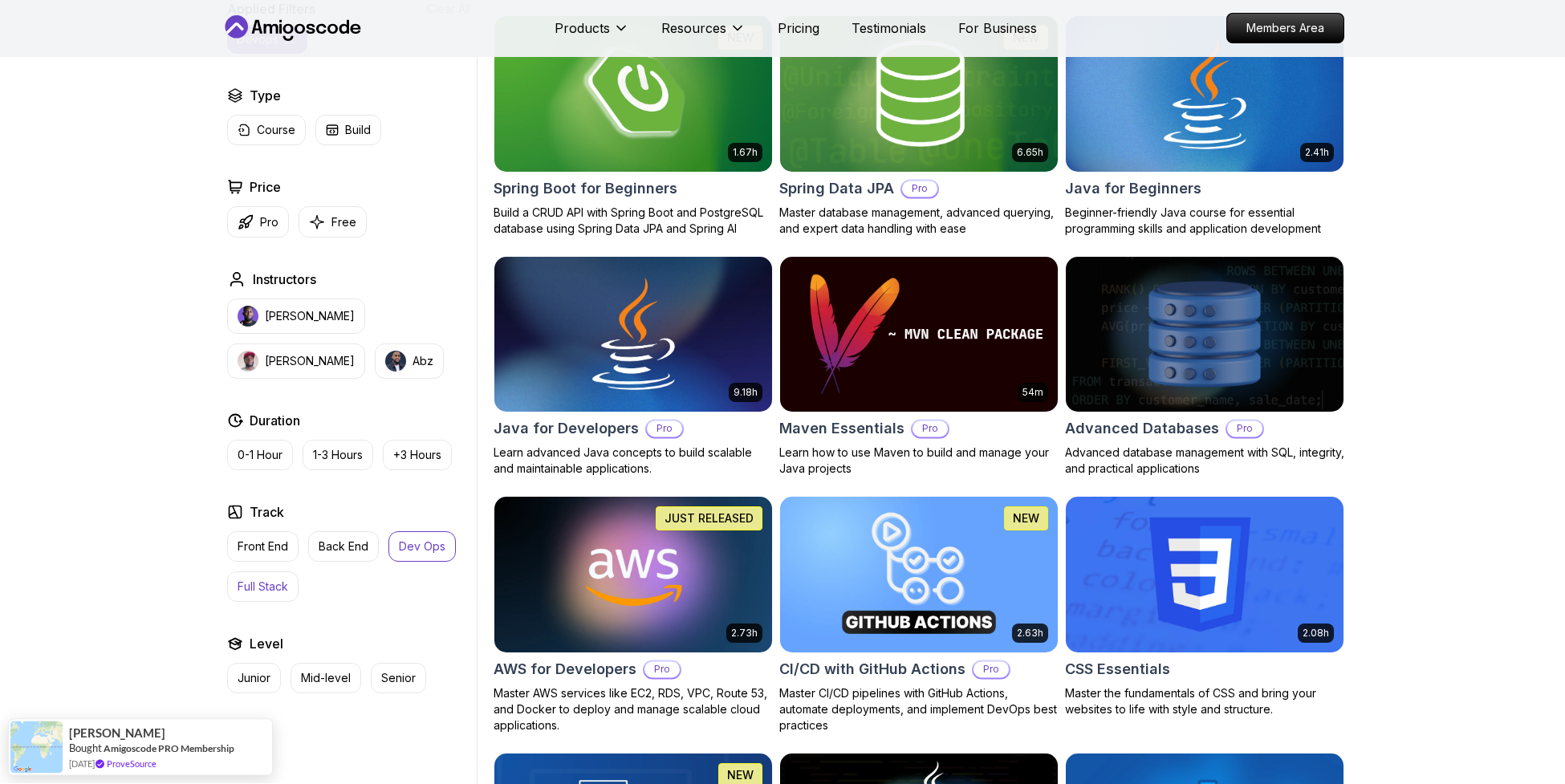 click on "Full Stack" at bounding box center [262, 587] 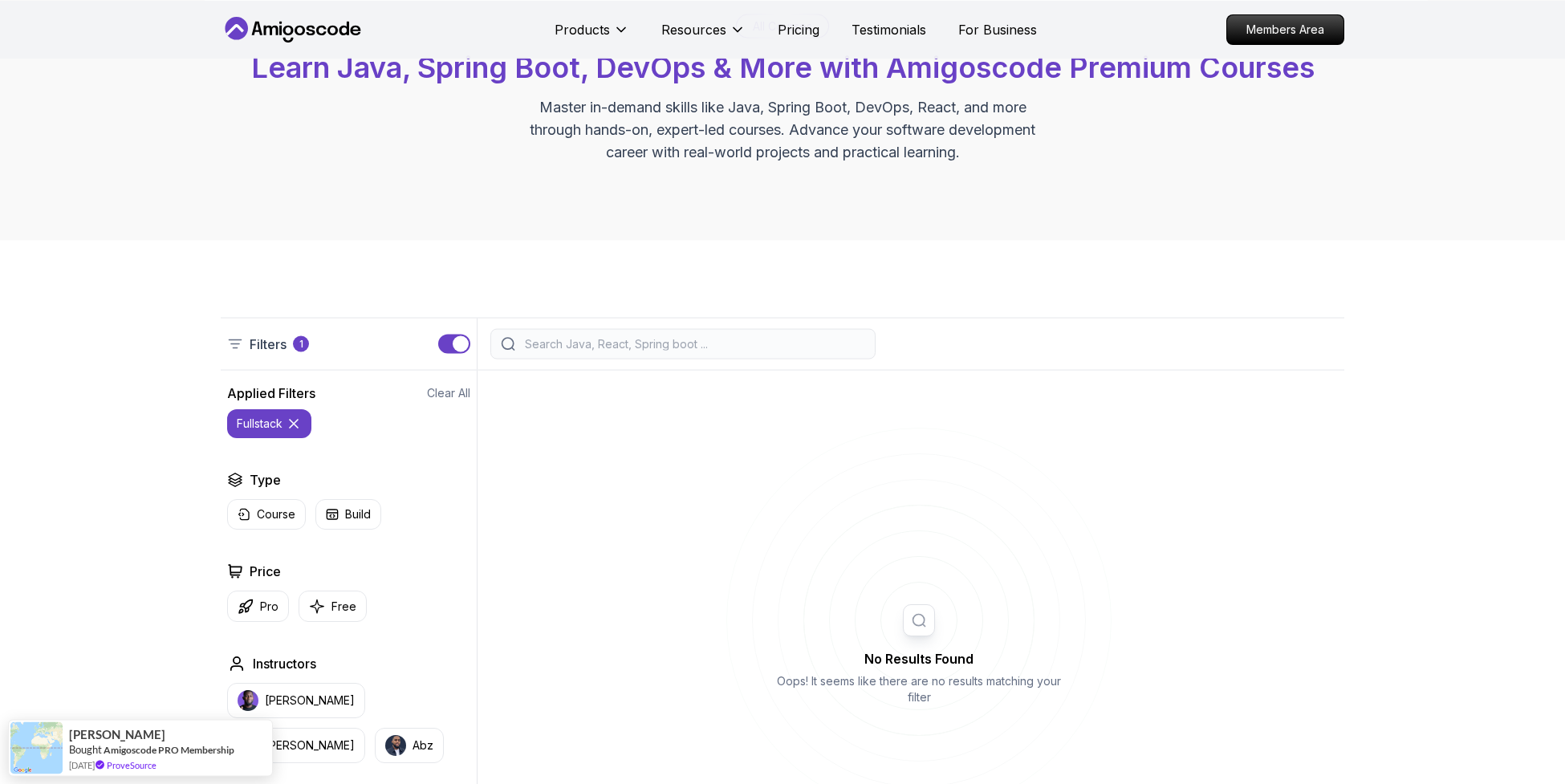 scroll, scrollTop: 686, scrollLeft: 0, axis: vertical 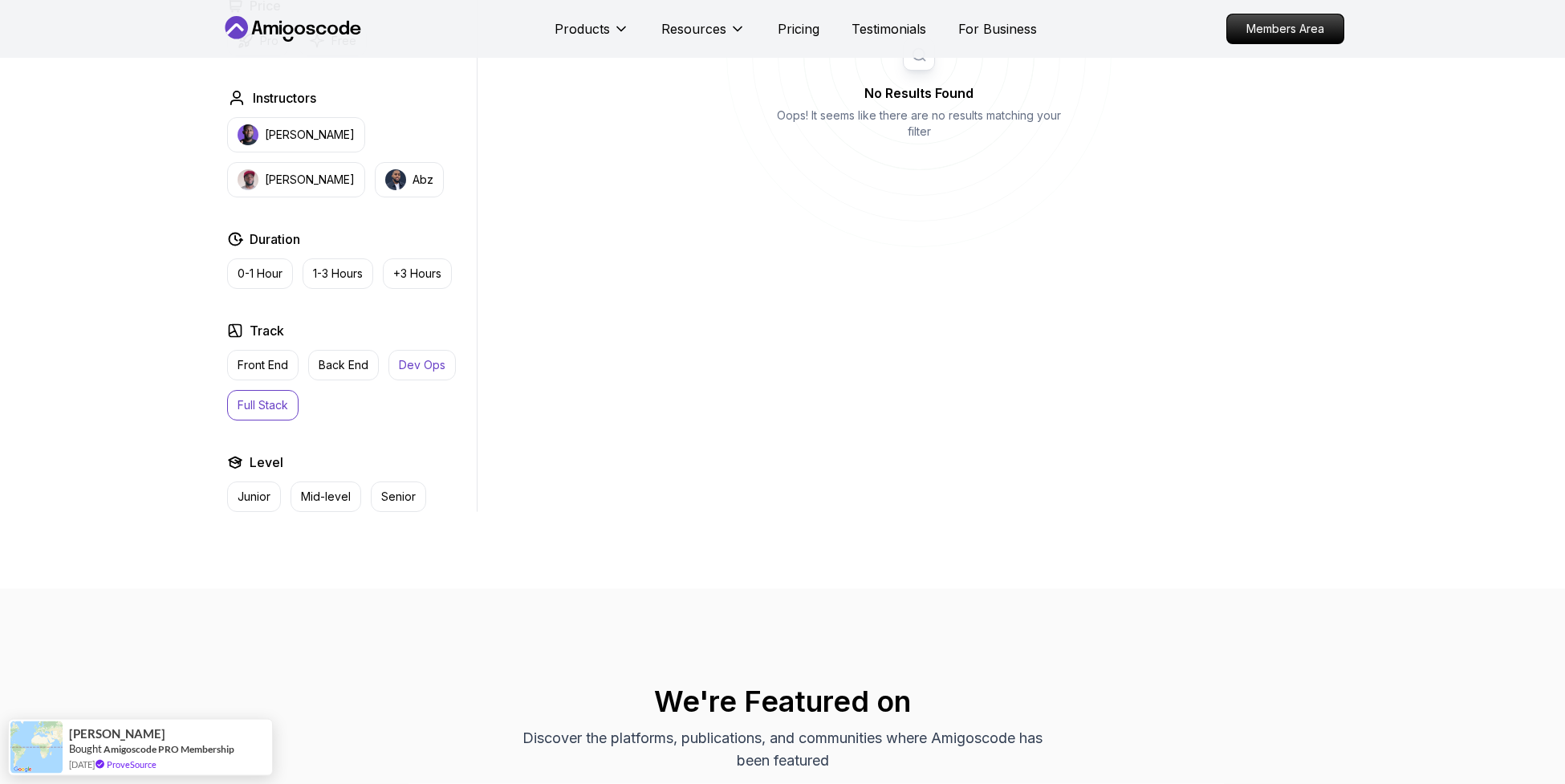 click on "Dev Ops" at bounding box center (422, 365) 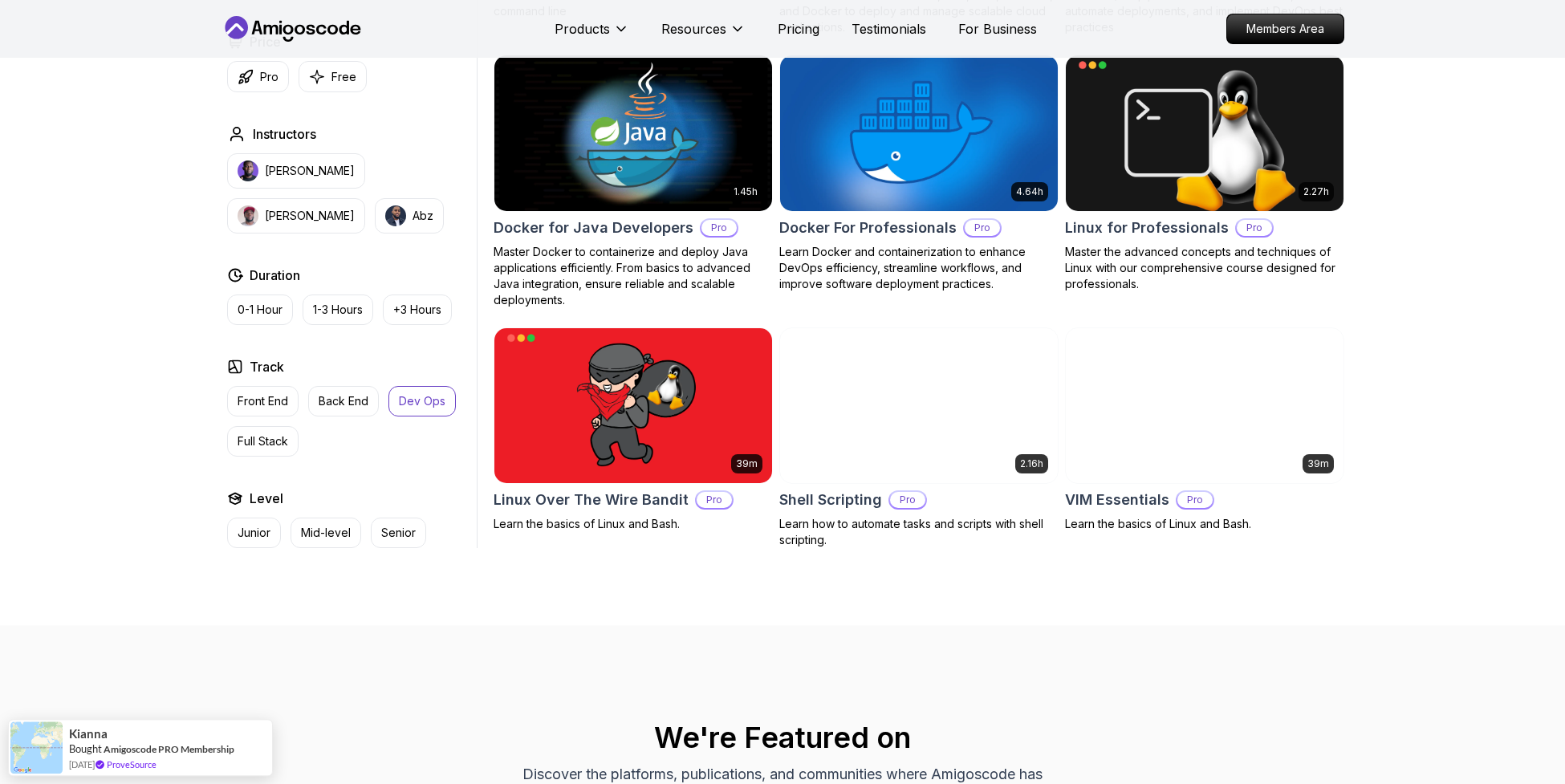 scroll, scrollTop: 711, scrollLeft: 0, axis: vertical 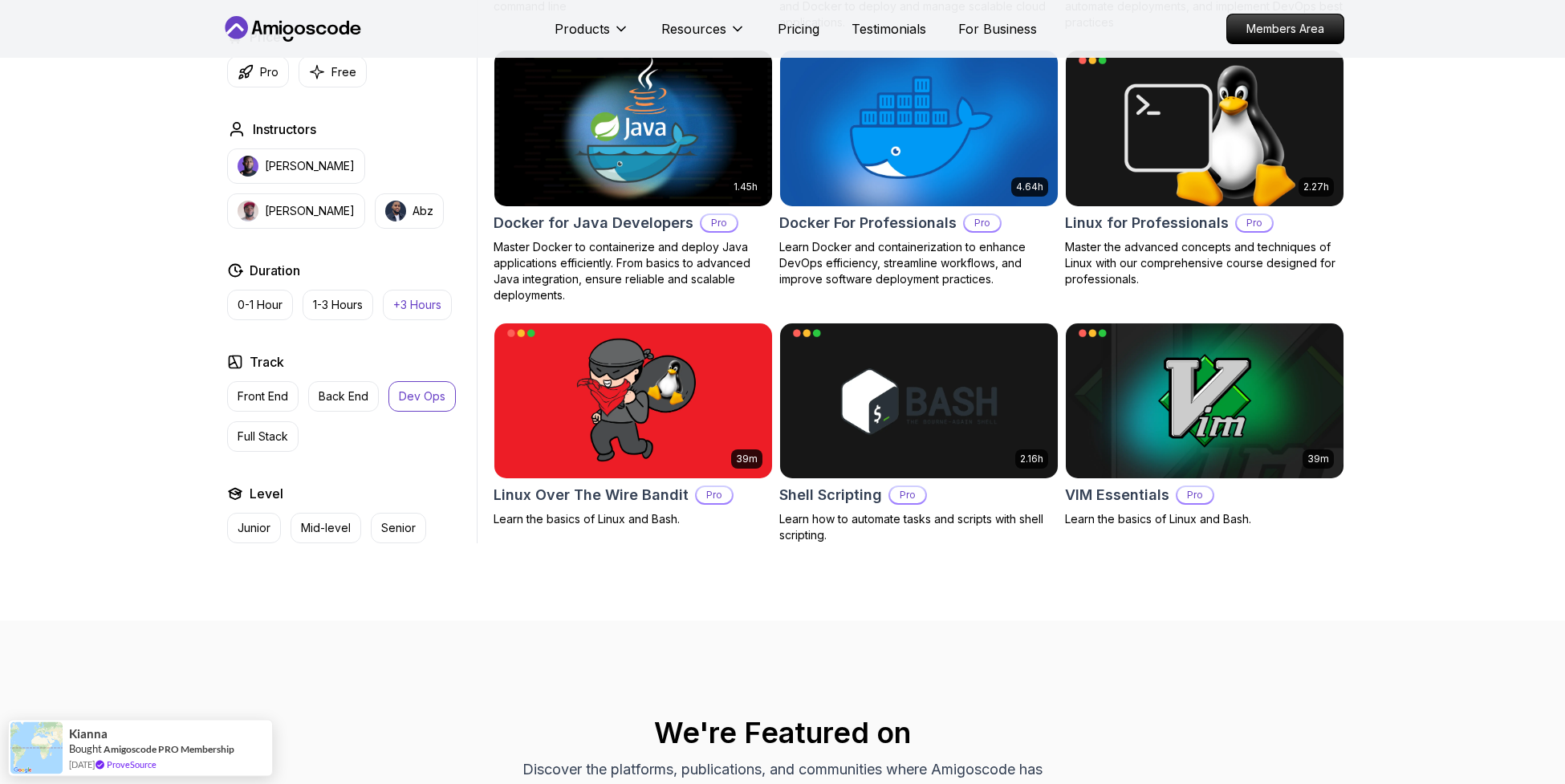 click on "+3 Hours" at bounding box center [417, 305] 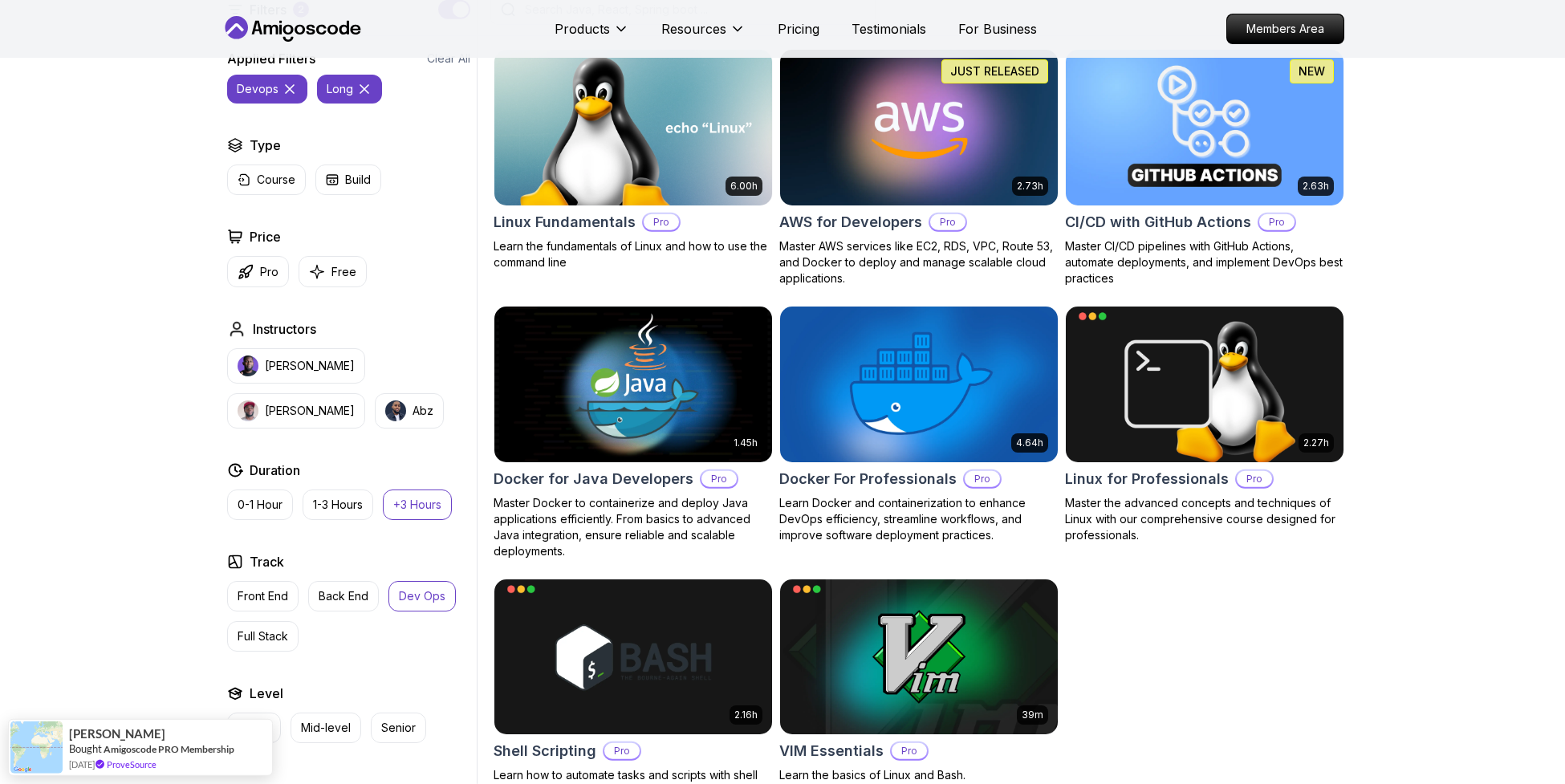 scroll, scrollTop: 465, scrollLeft: 0, axis: vertical 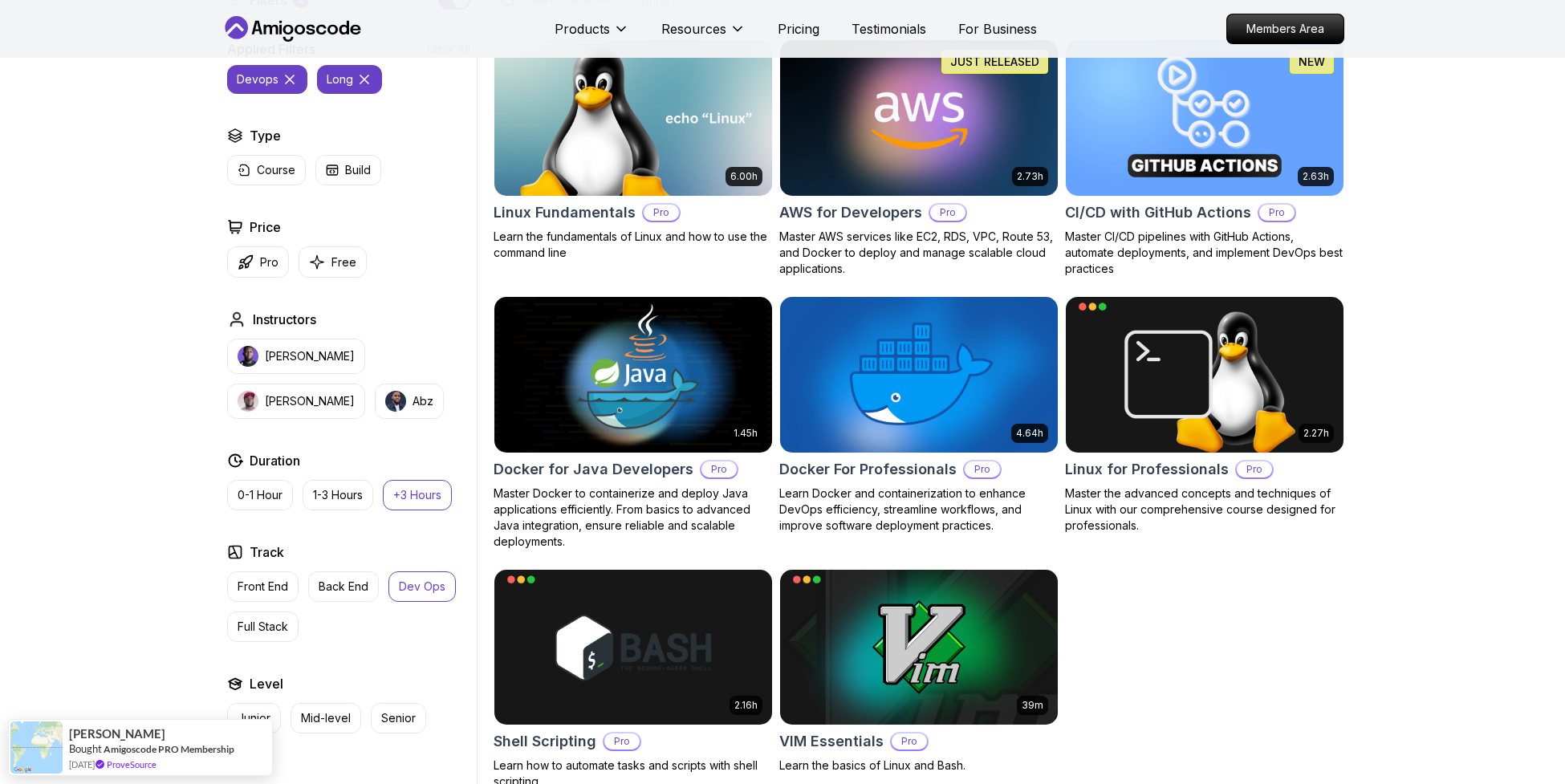 drag, startPoint x: 346, startPoint y: 491, endPoint x: 368, endPoint y: 430, distance: 64.84597 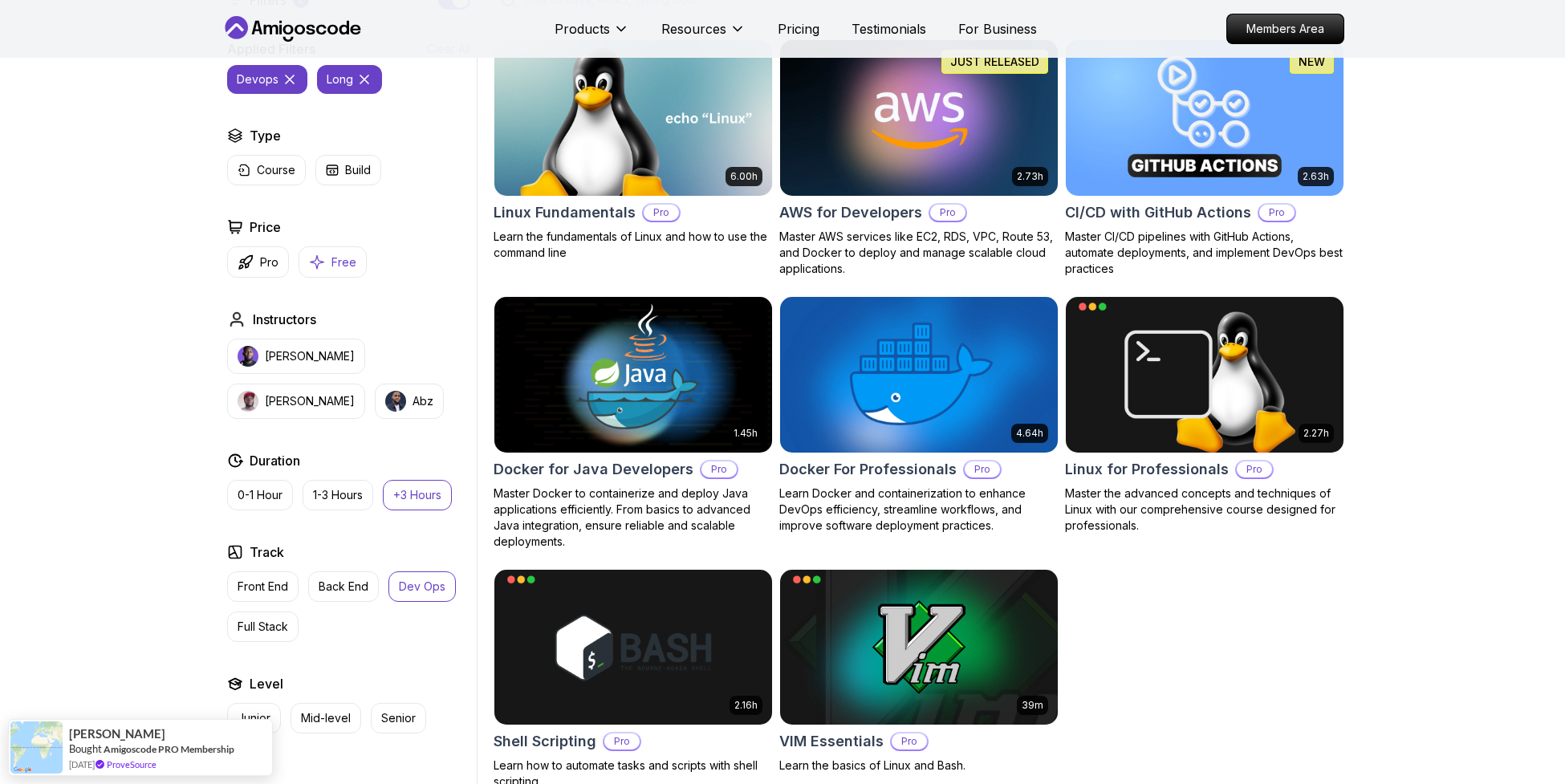 click on "Free" at bounding box center (332, 262) 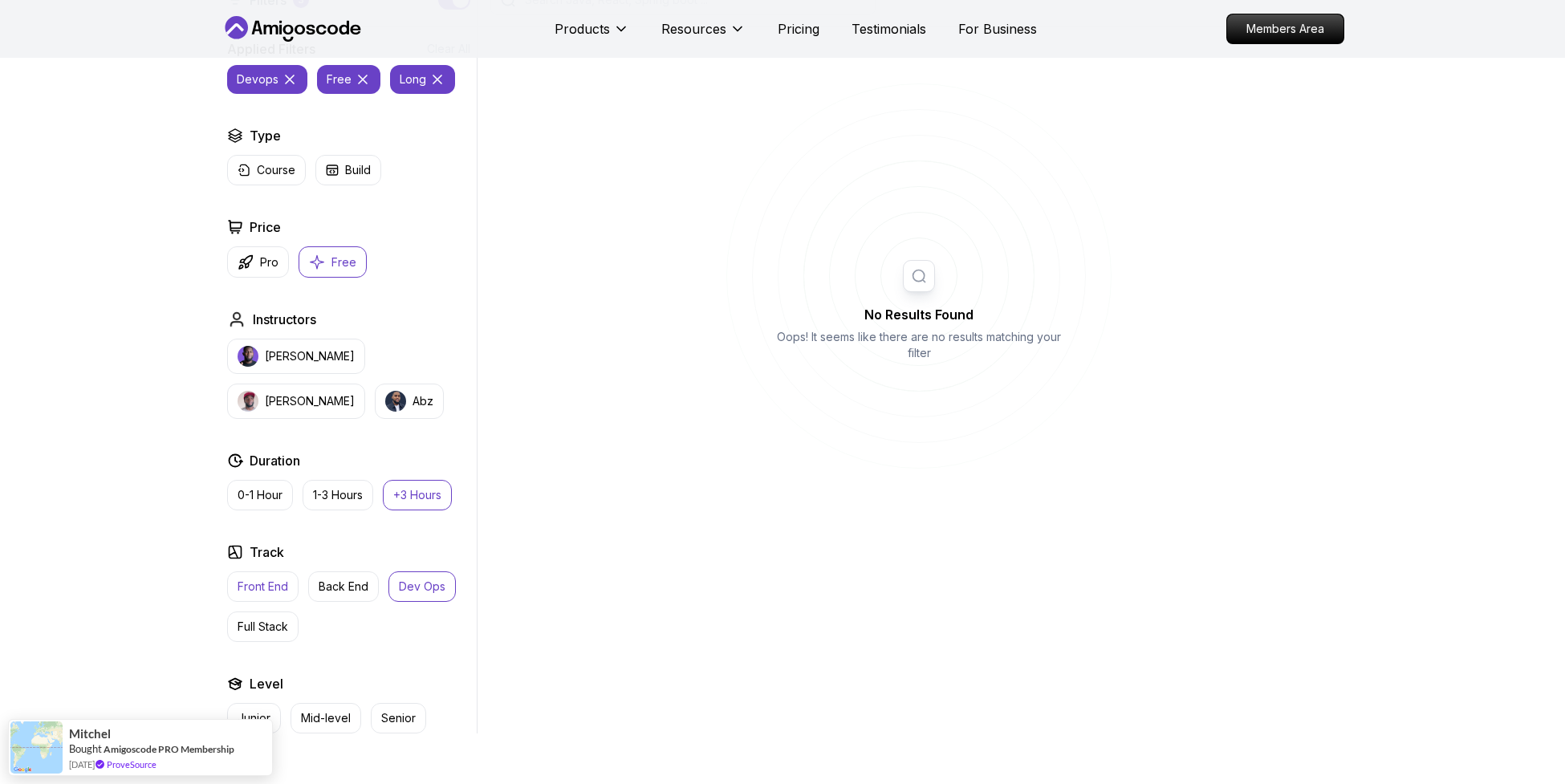 click on "Front End" at bounding box center (262, 587) 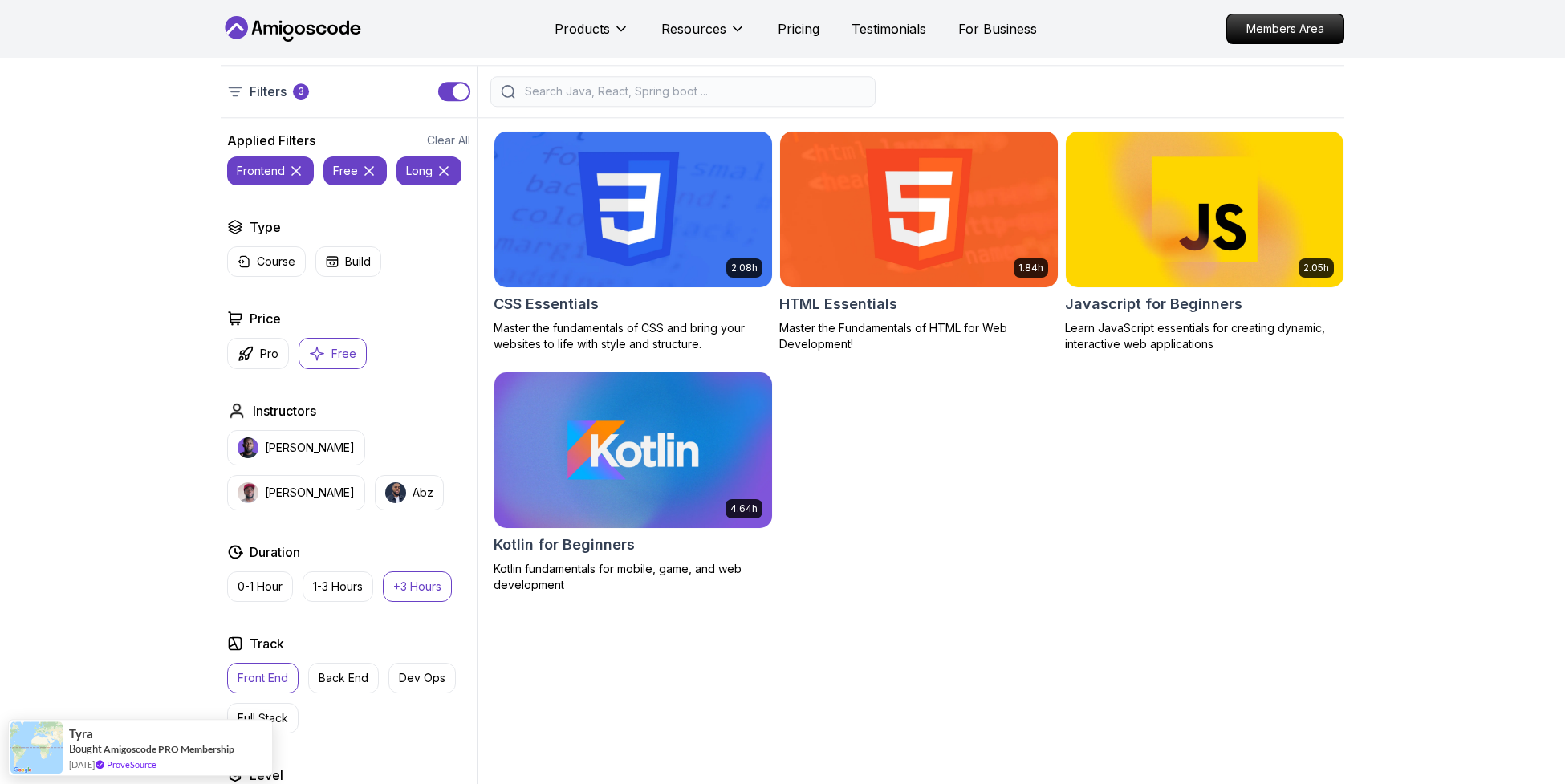 scroll, scrollTop: 378, scrollLeft: 0, axis: vertical 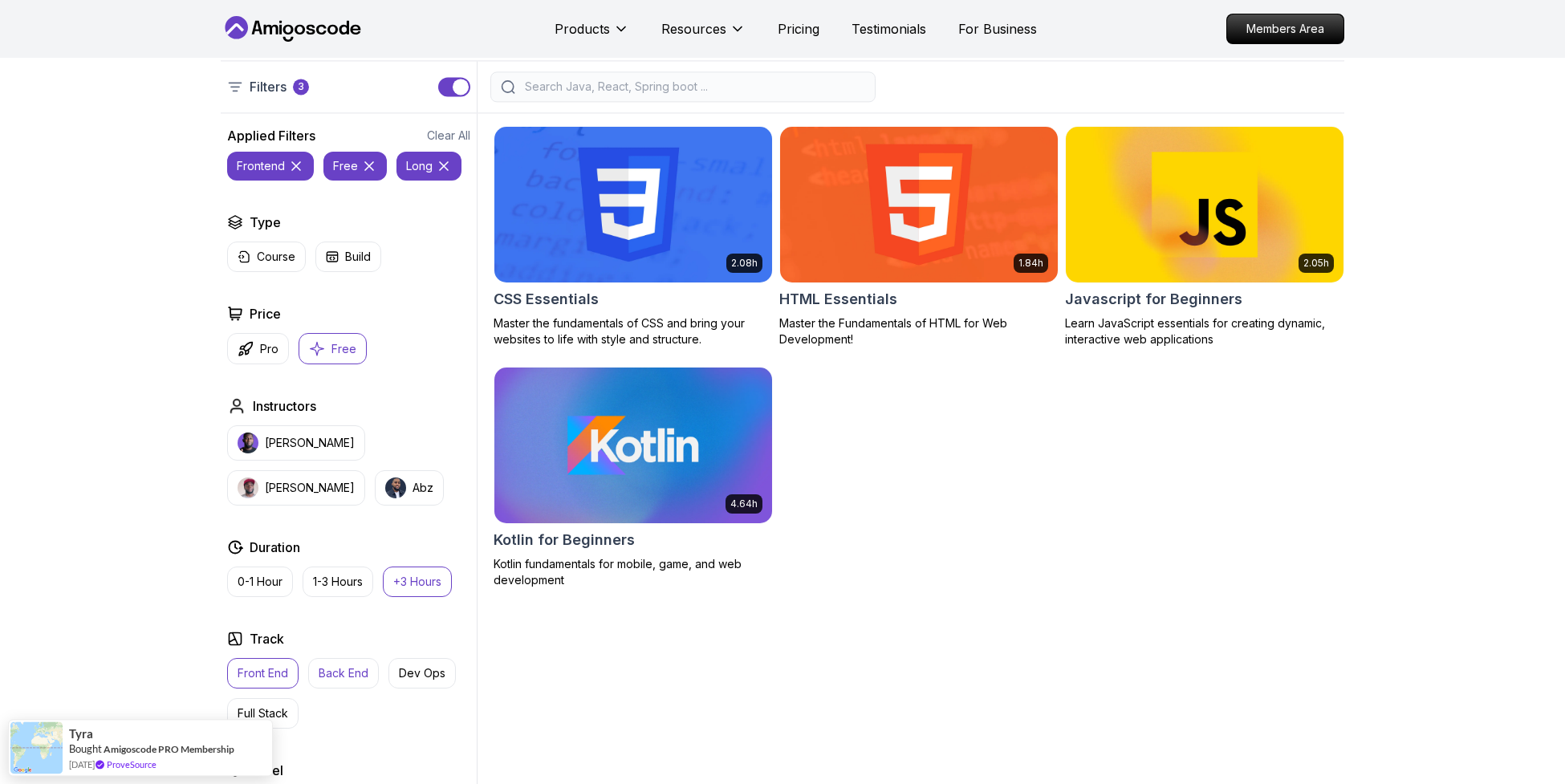 click on "Back End" at bounding box center [343, 673] 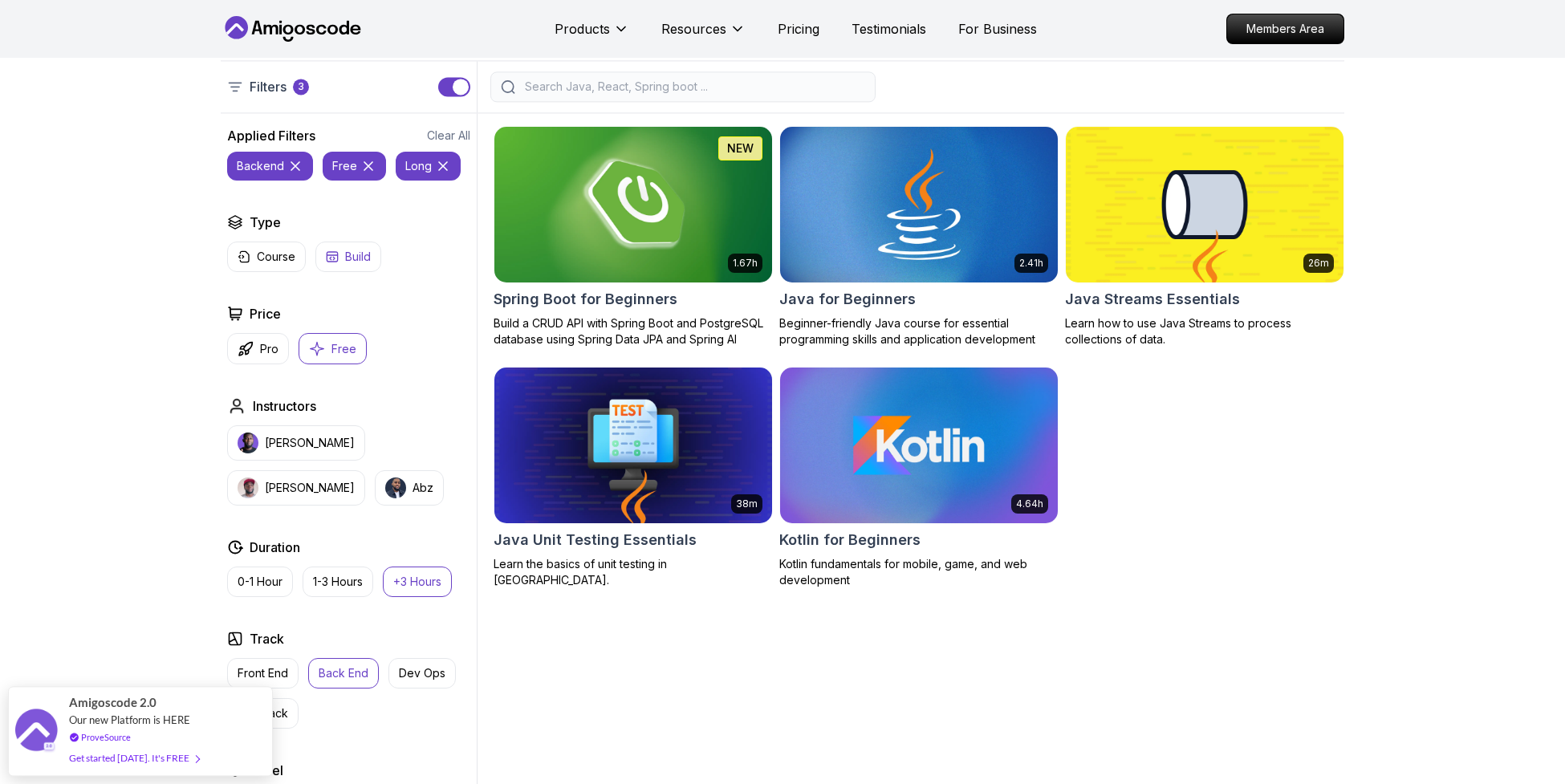 click 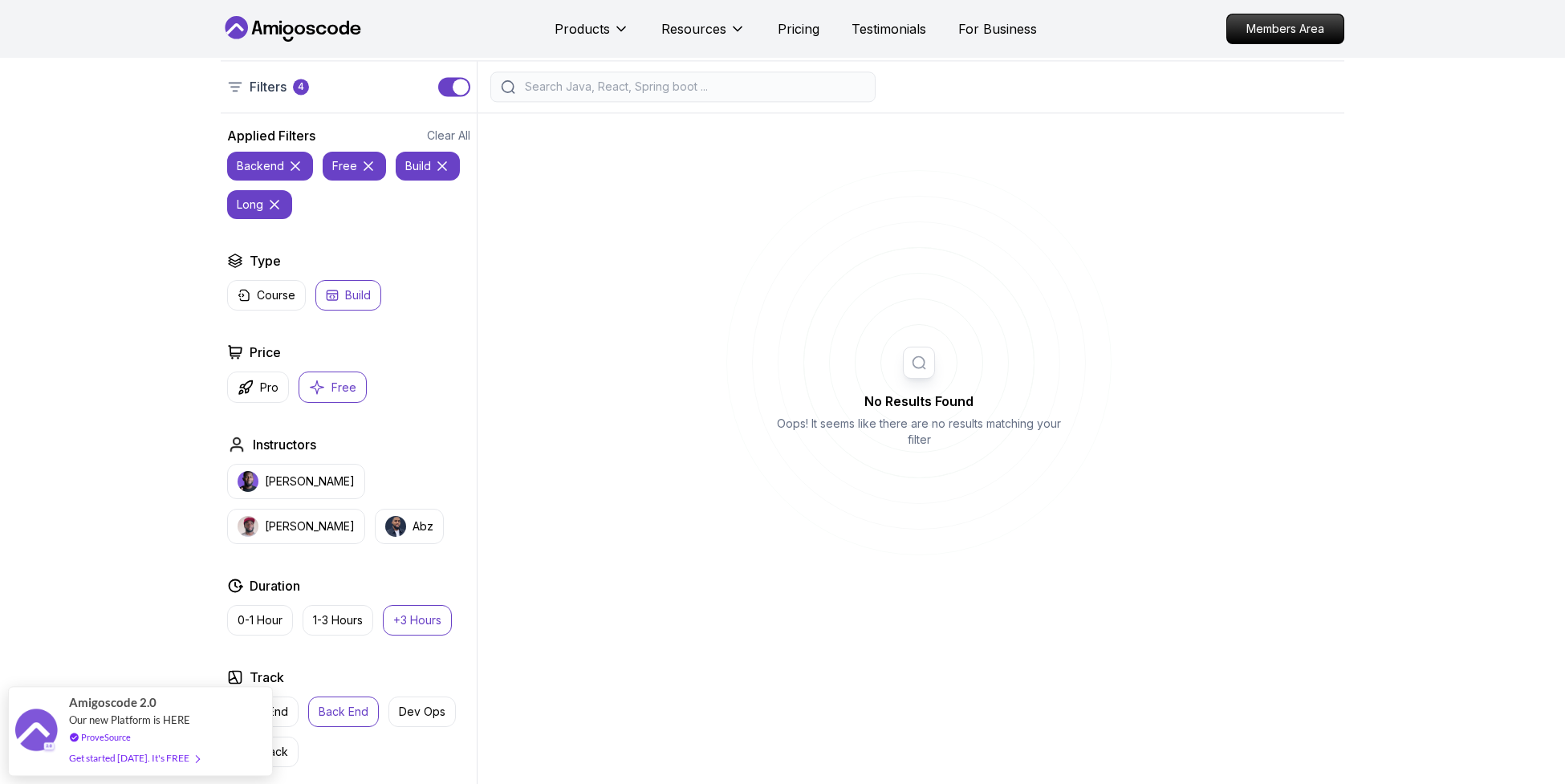 click on "Back End" at bounding box center [343, 712] 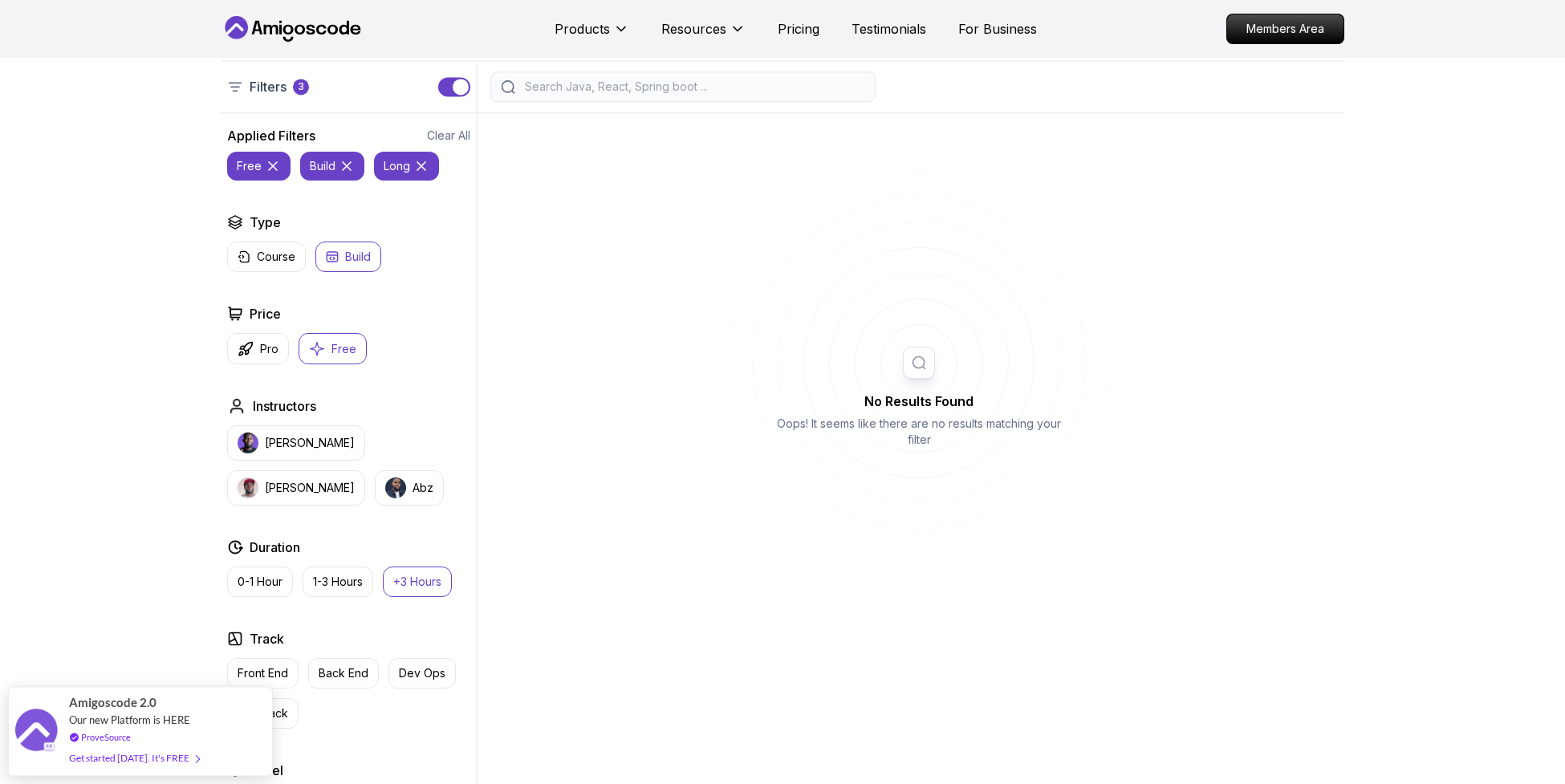 click on "+3 Hours" at bounding box center [417, 582] 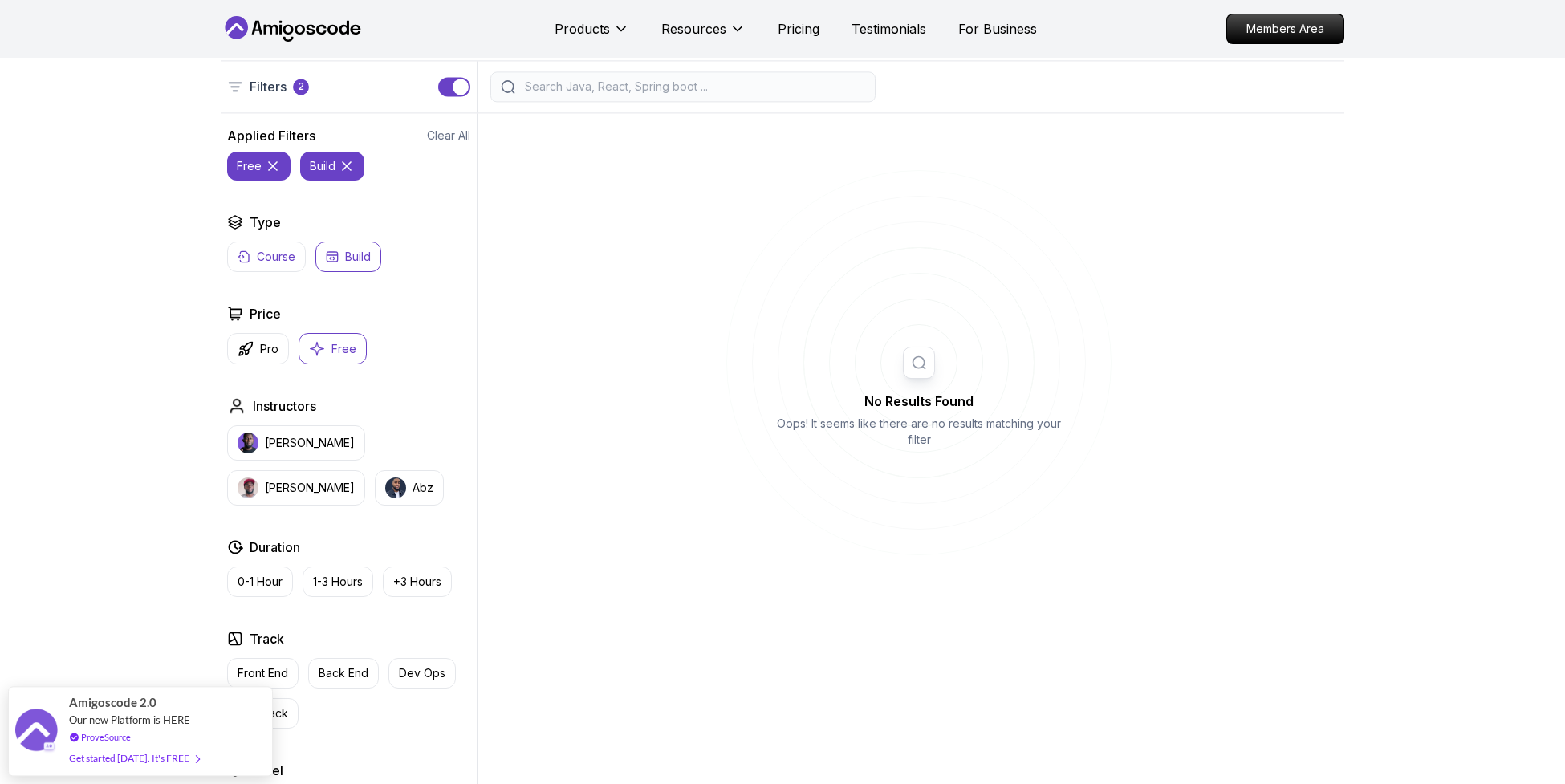 click on "Course" at bounding box center (276, 257) 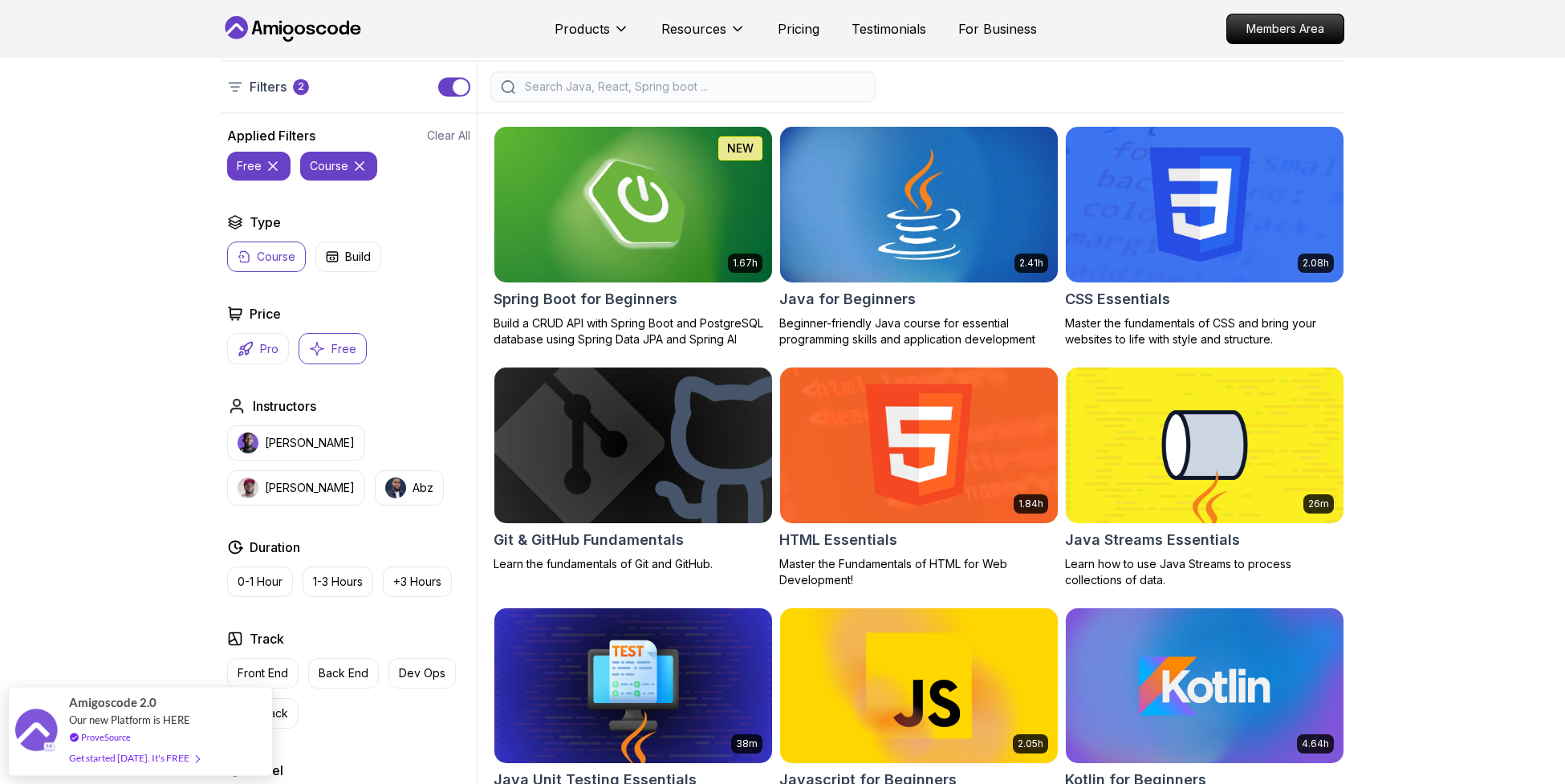 click 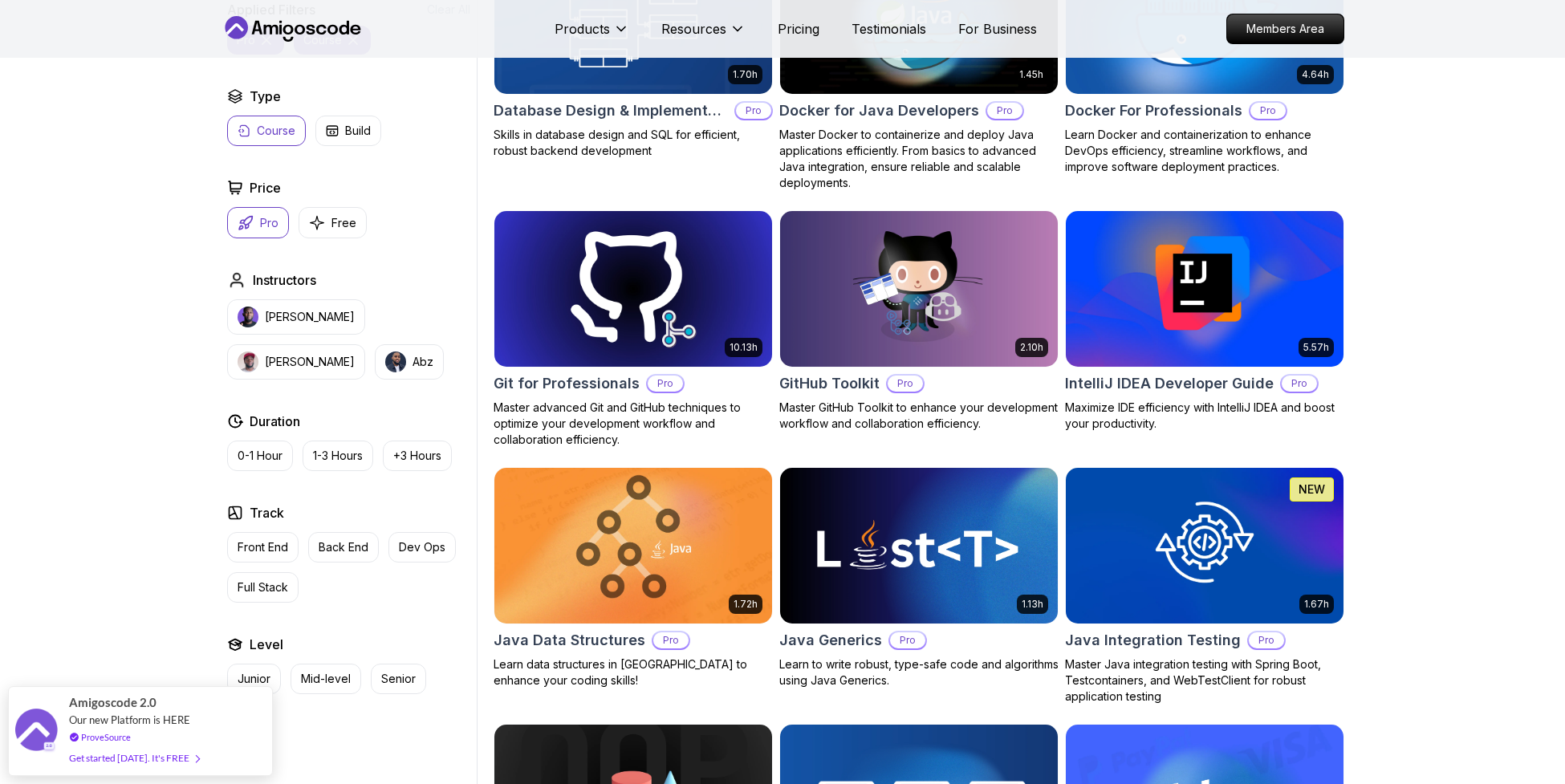 scroll, scrollTop: 1324, scrollLeft: 0, axis: vertical 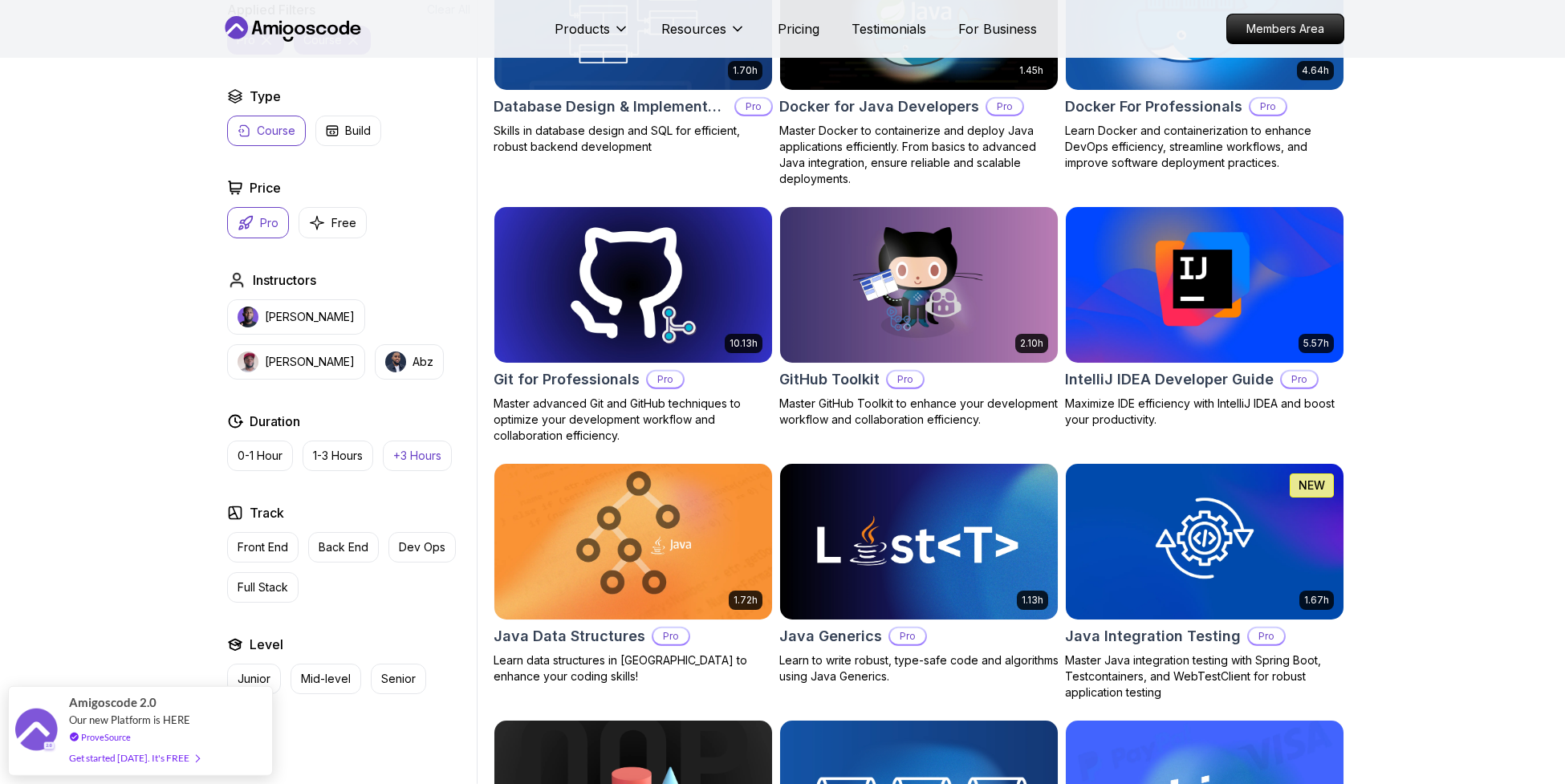 click on "+3 Hours" at bounding box center [417, 456] 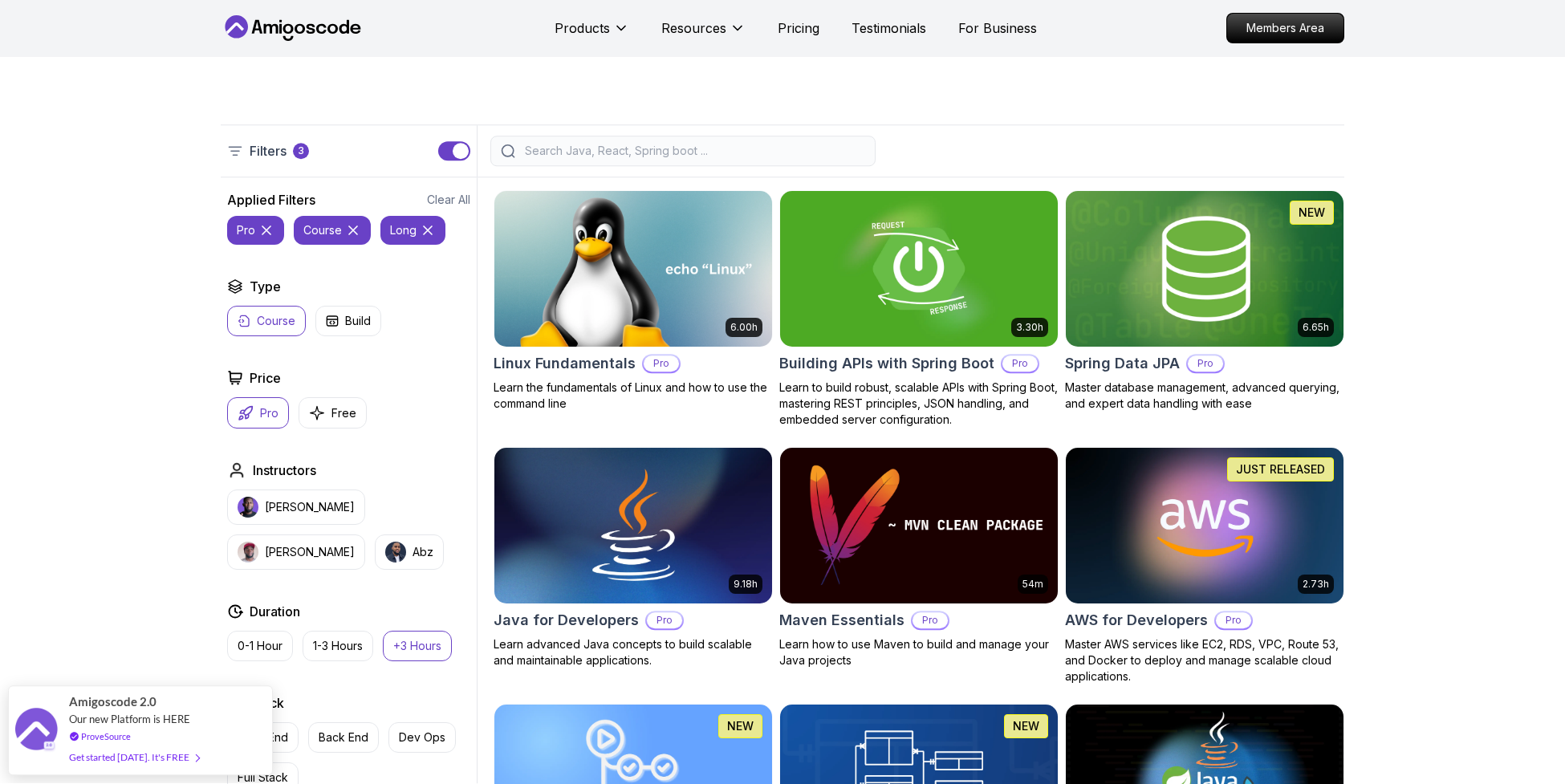 scroll, scrollTop: 0, scrollLeft: 0, axis: both 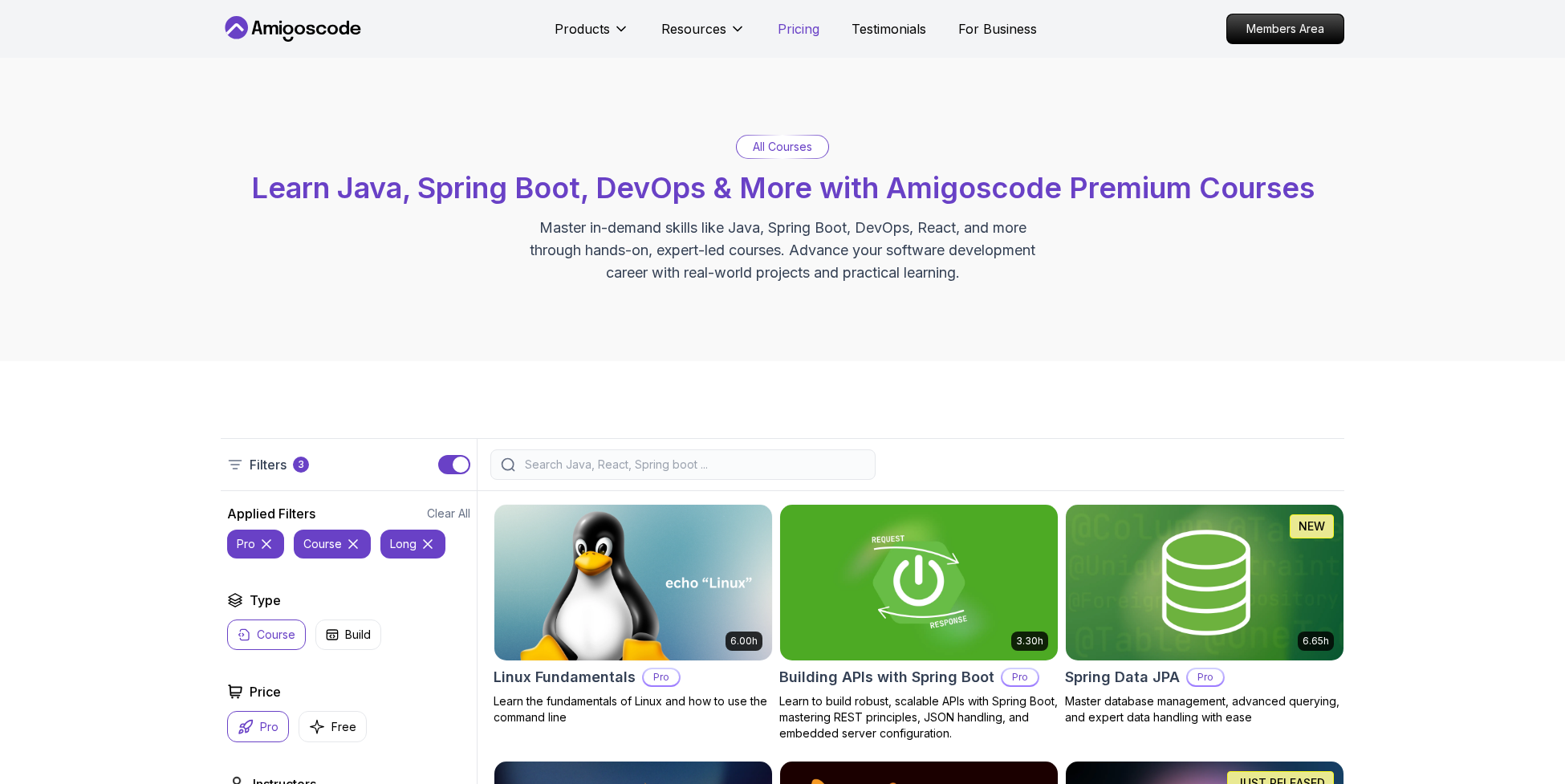click on "Pricing" at bounding box center [799, 29] 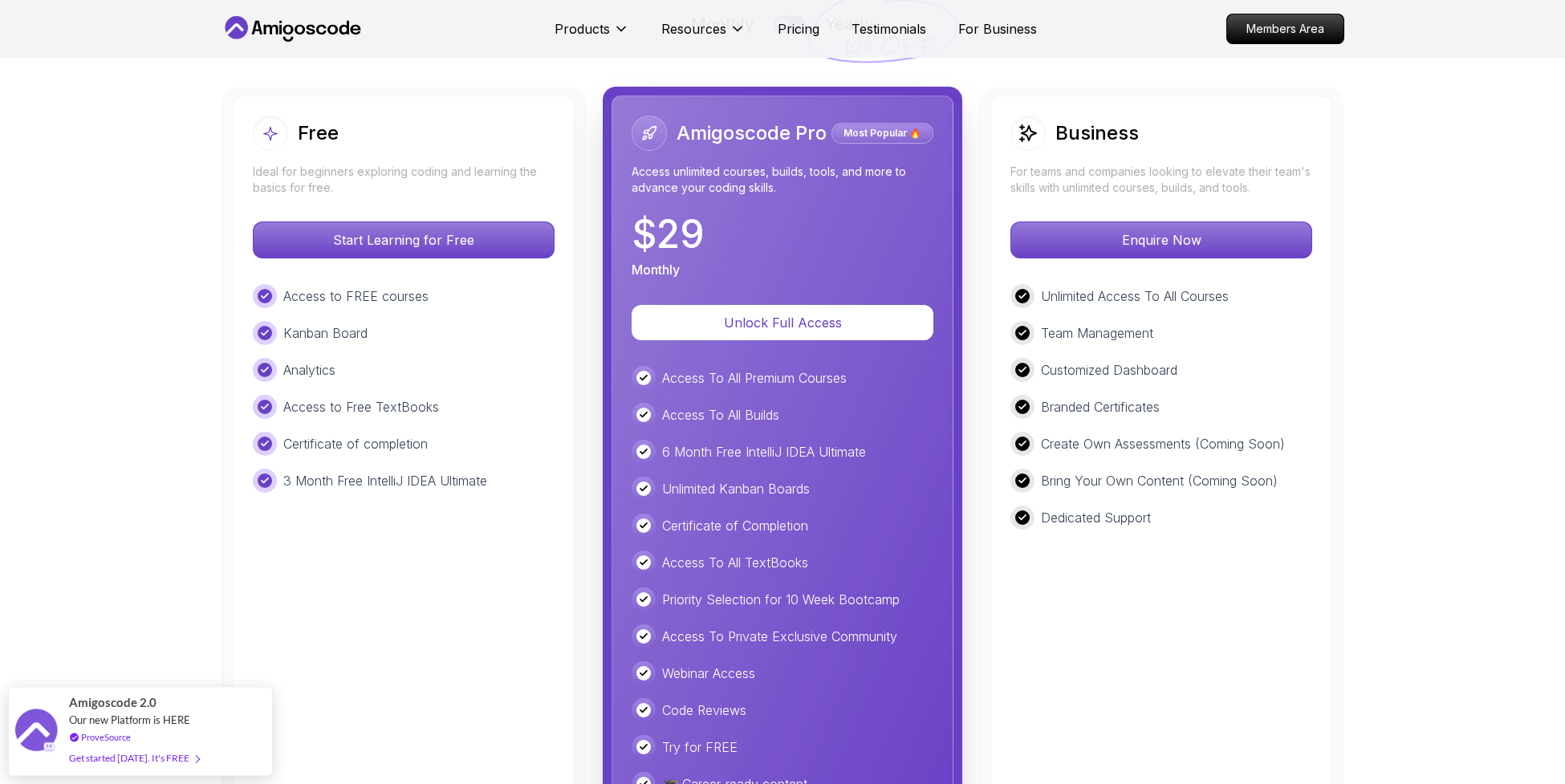 scroll, scrollTop: 3754, scrollLeft: 0, axis: vertical 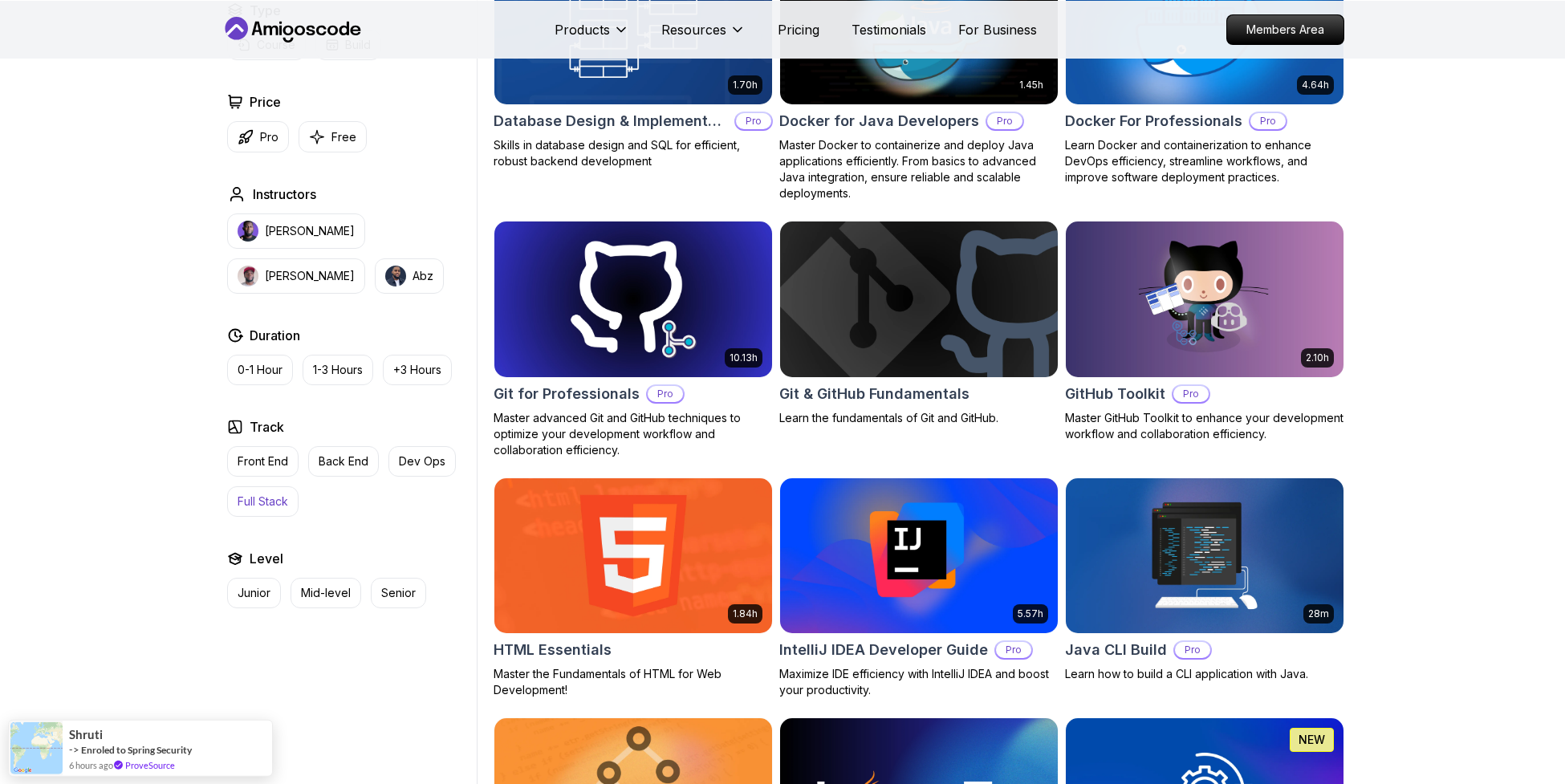 click on "Full Stack" at bounding box center (262, 501) 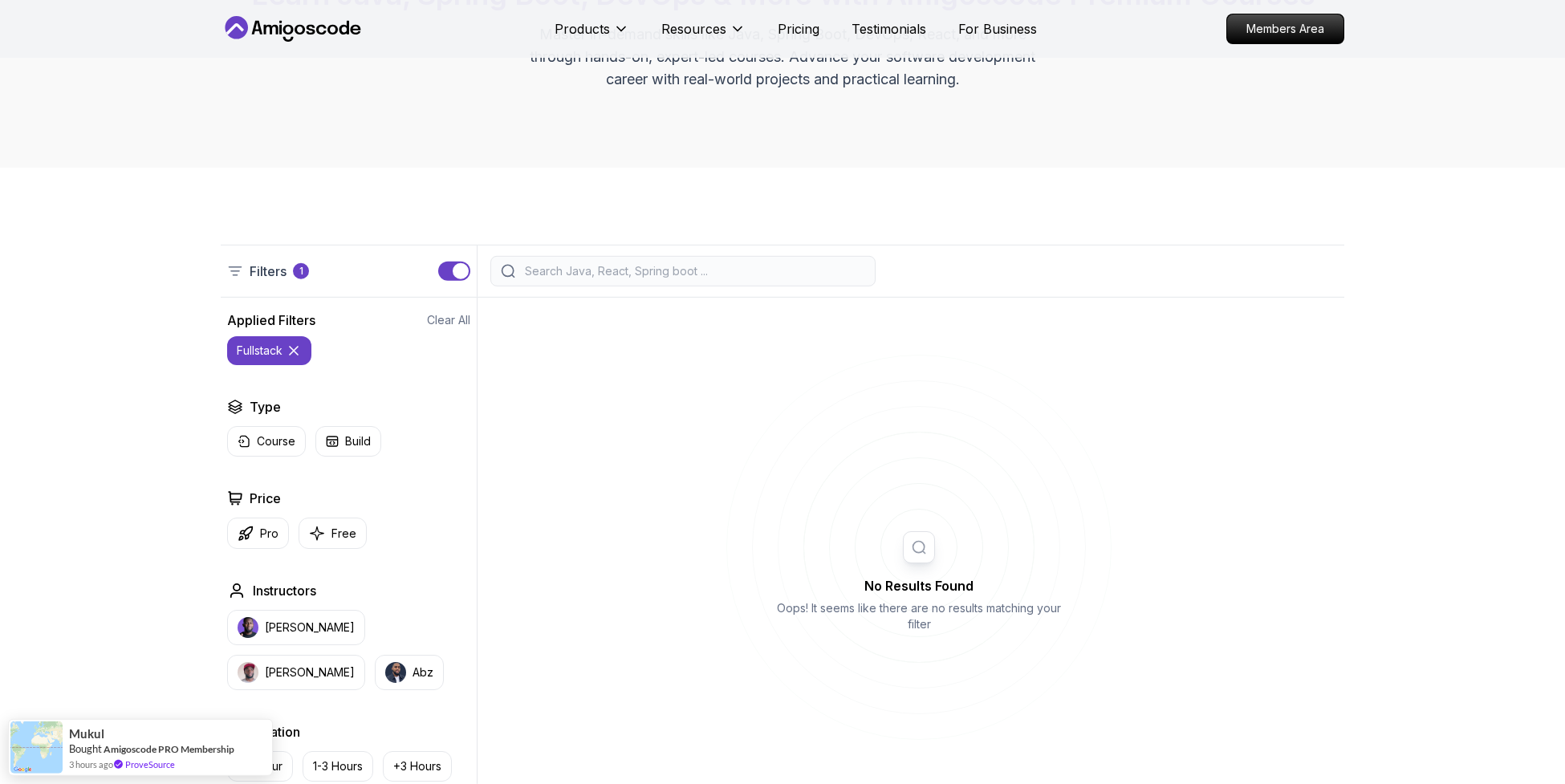 scroll, scrollTop: 773, scrollLeft: 0, axis: vertical 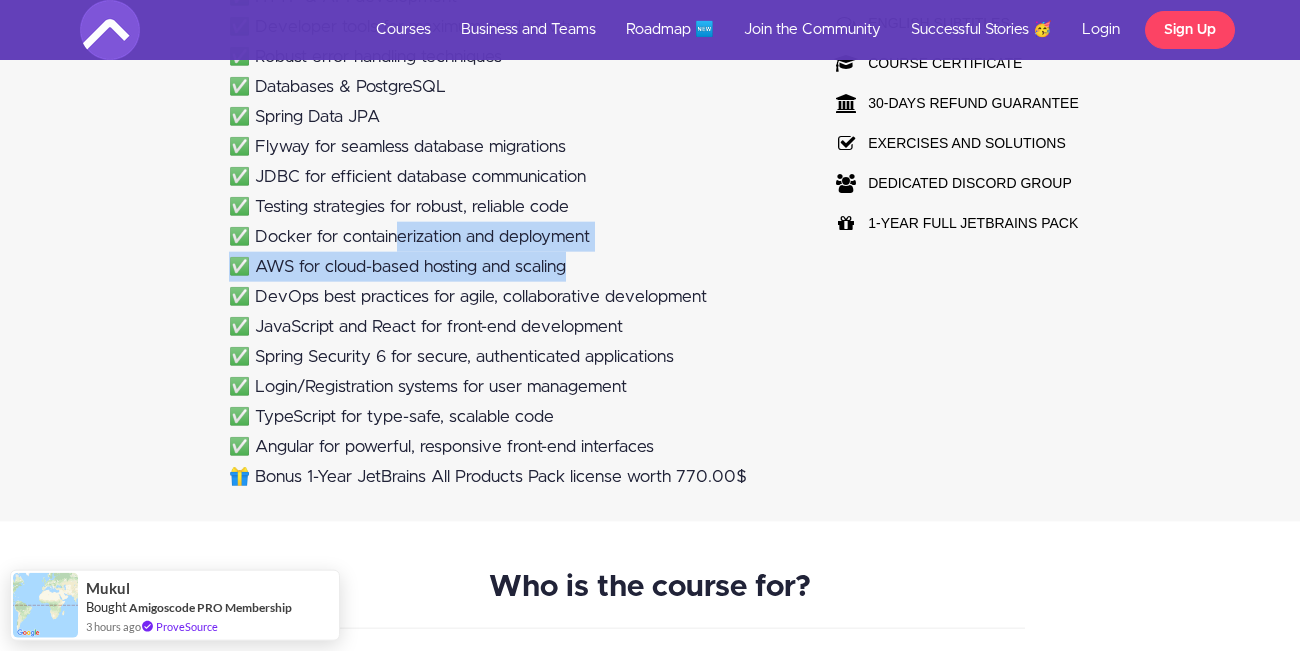 drag, startPoint x: 396, startPoint y: 240, endPoint x: 597, endPoint y: 255, distance: 201.55893 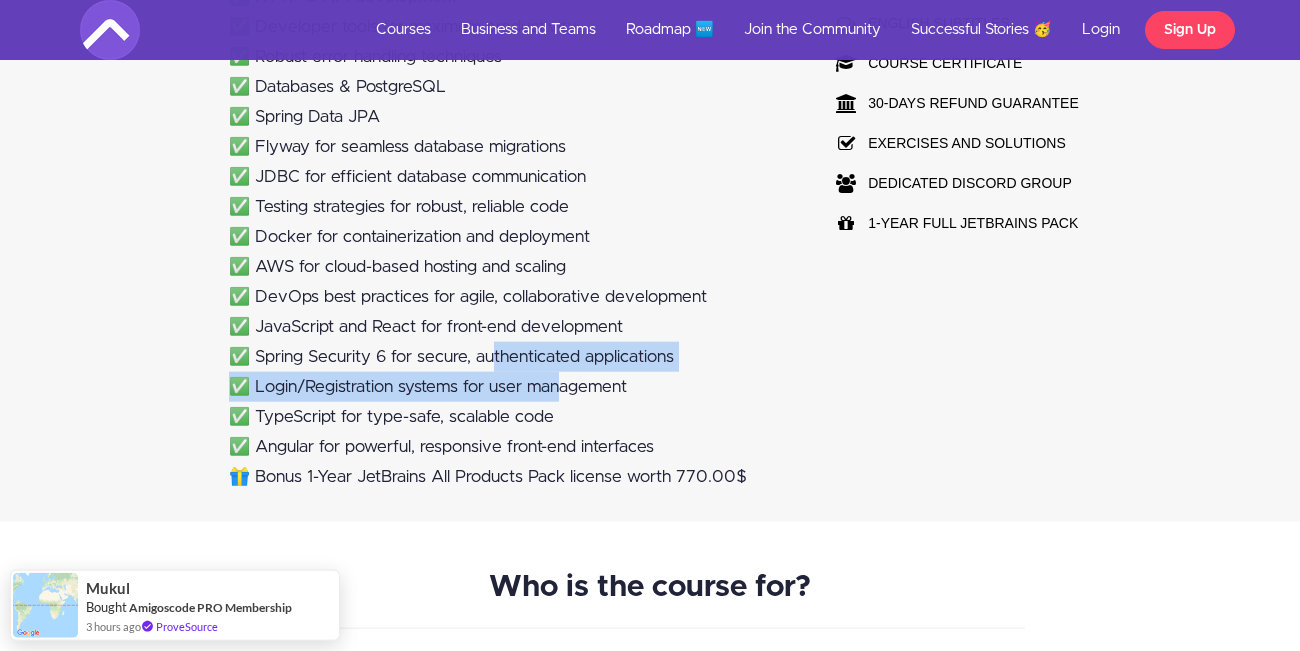 drag, startPoint x: 492, startPoint y: 342, endPoint x: 565, endPoint y: 379, distance: 81.84131 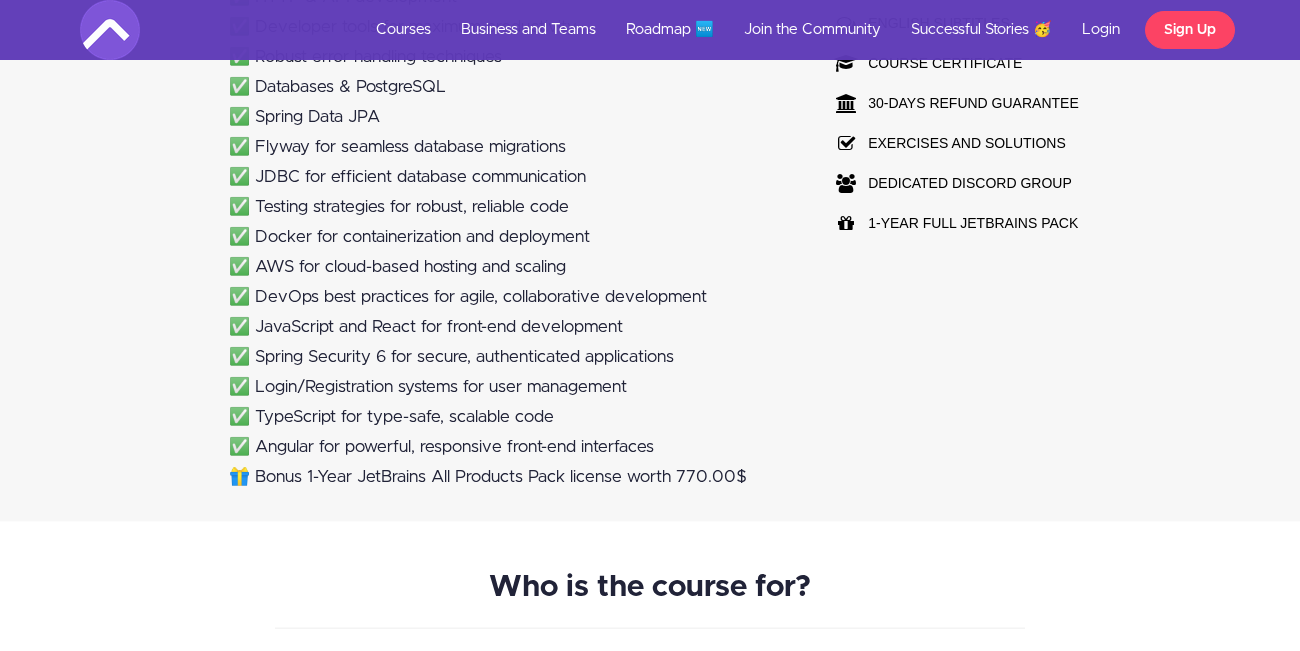 click on "✅ TypeScript for type-safe, scalable code" at bounding box center (510, 417) 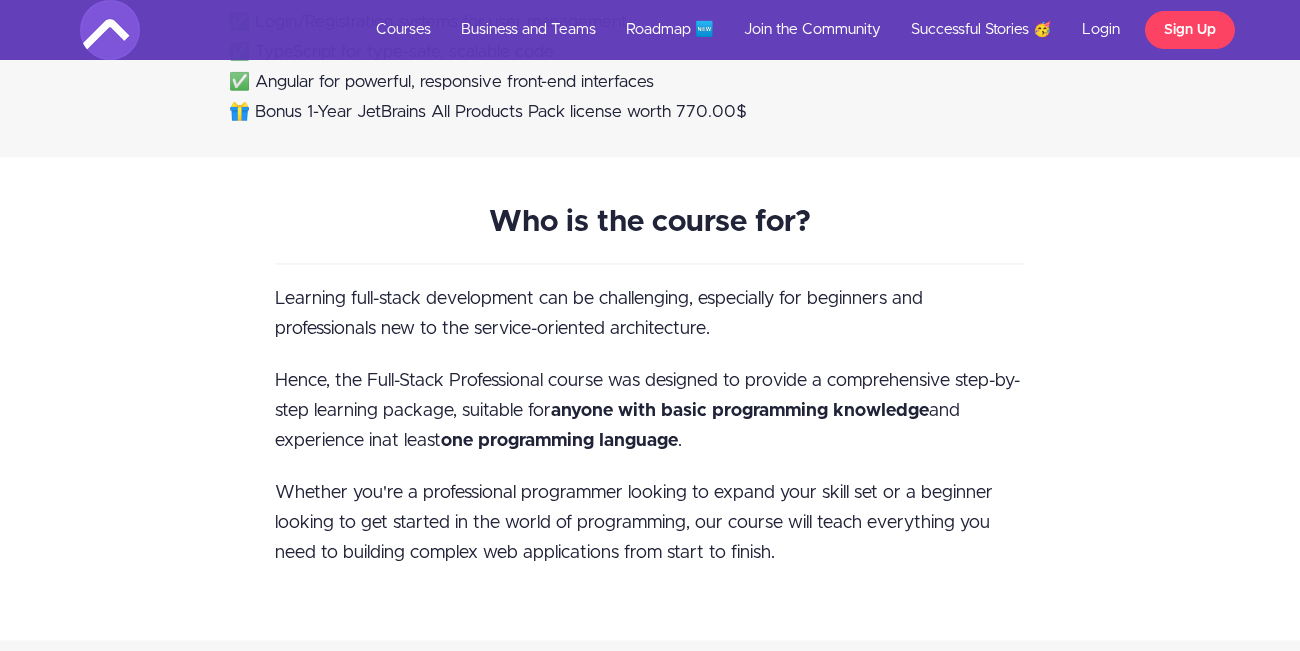 scroll, scrollTop: 1901, scrollLeft: 0, axis: vertical 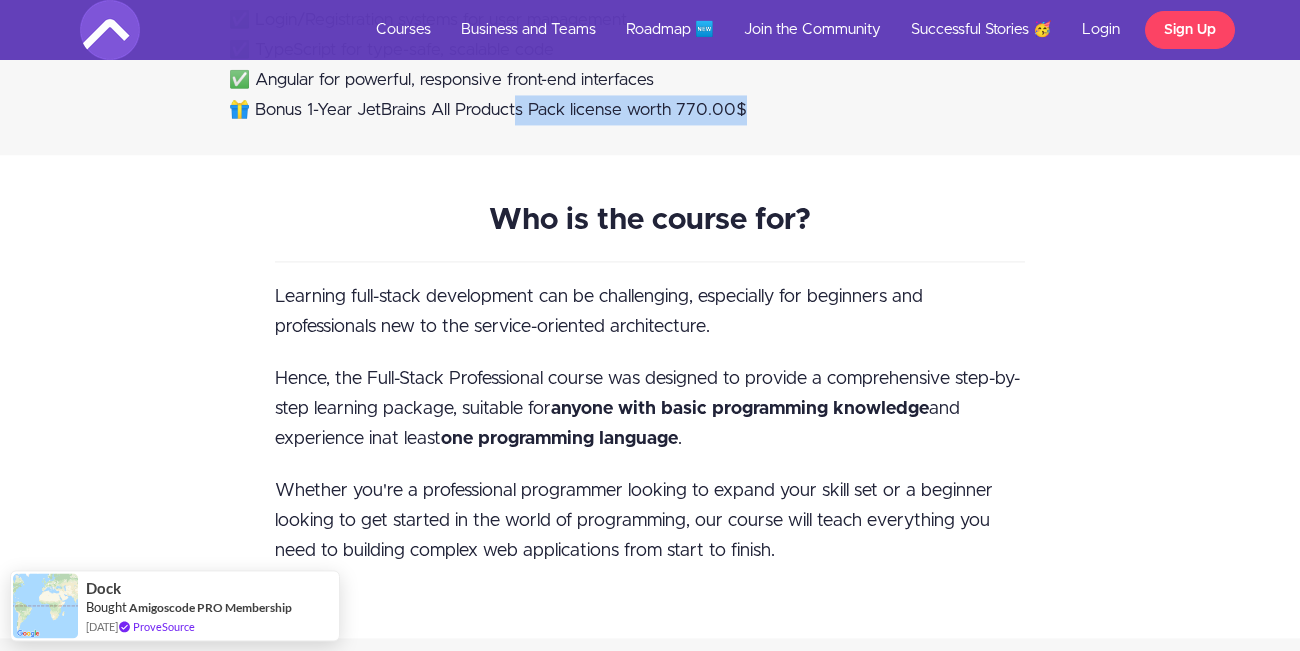 drag, startPoint x: 522, startPoint y: 119, endPoint x: 679, endPoint y: 143, distance: 158.8238 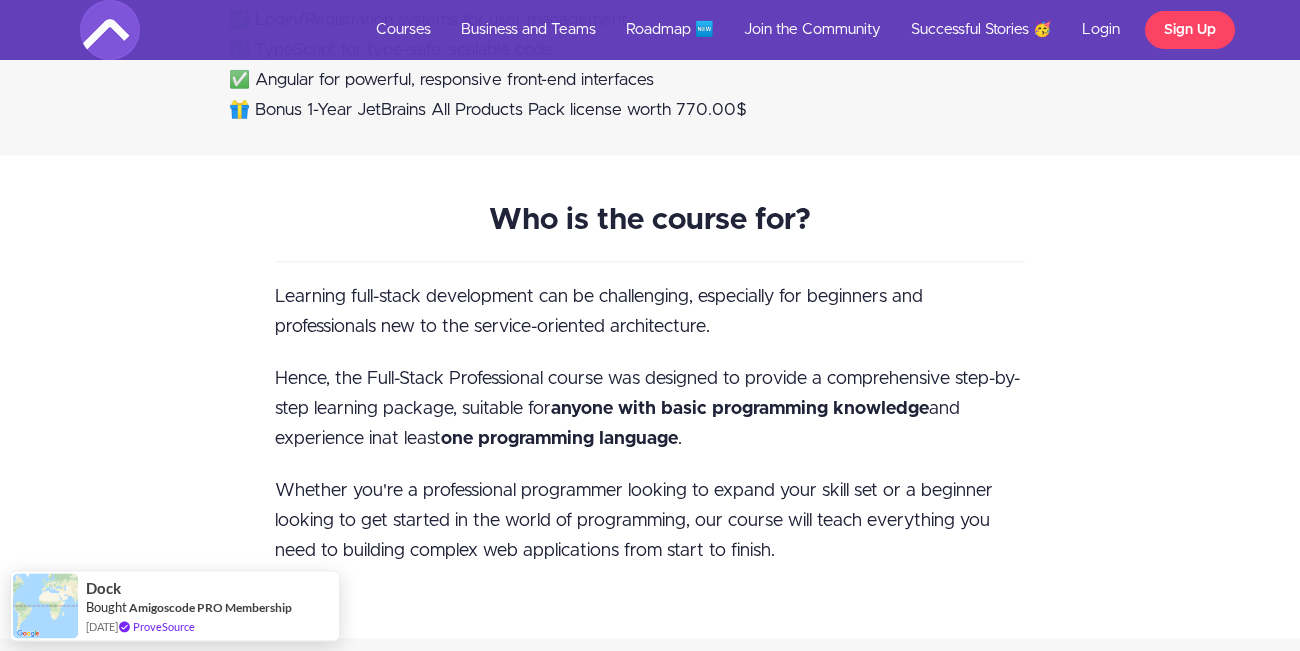click on "Hey Amigo 🙋🏽‍♂️
Are you ready to level up your coding skills and become a full stack professional? Our new 55+ hours course is designed to equip you with the latest tools and techniques to build impressive, full stack applications that will impress the users and your team.
Over the next three months you will learn how to craft stunning, responsive front-end interfaces that flawlessly communicate with robust, scalable back-end servers, all with the use of industry-standard technologies such as:
✅ Spring Boot 3
✅ HTTP & API development
✅ Developer tools for maximum productivity
✅ Robust error handling techniques
✅ Databases & PostgreSQL
✅ Spring Data JPA
✅ Flyway for seamless database migrations
✅ JDBC for efficient database communication
✅ Testing strategies for robust, reliable code
✅ Docker for containerization and deployment
✅ AWS for cloud-based hosting and scaling" at bounding box center (490, -306) 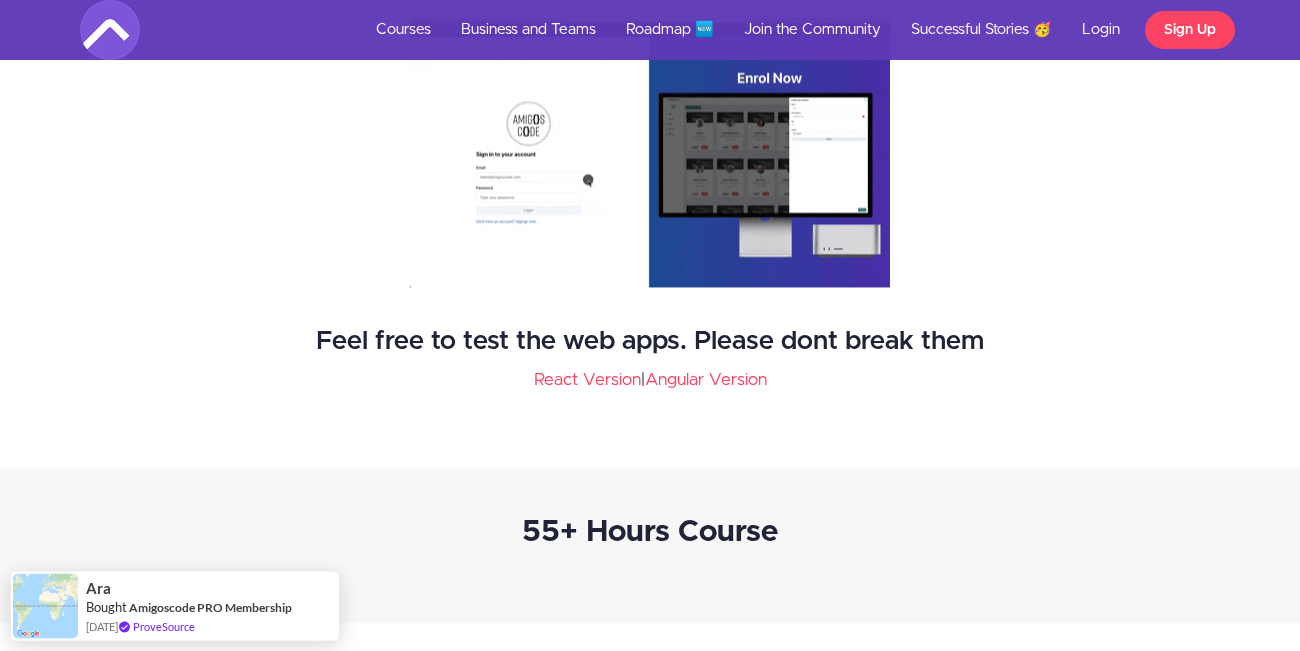 scroll, scrollTop: 2930, scrollLeft: 0, axis: vertical 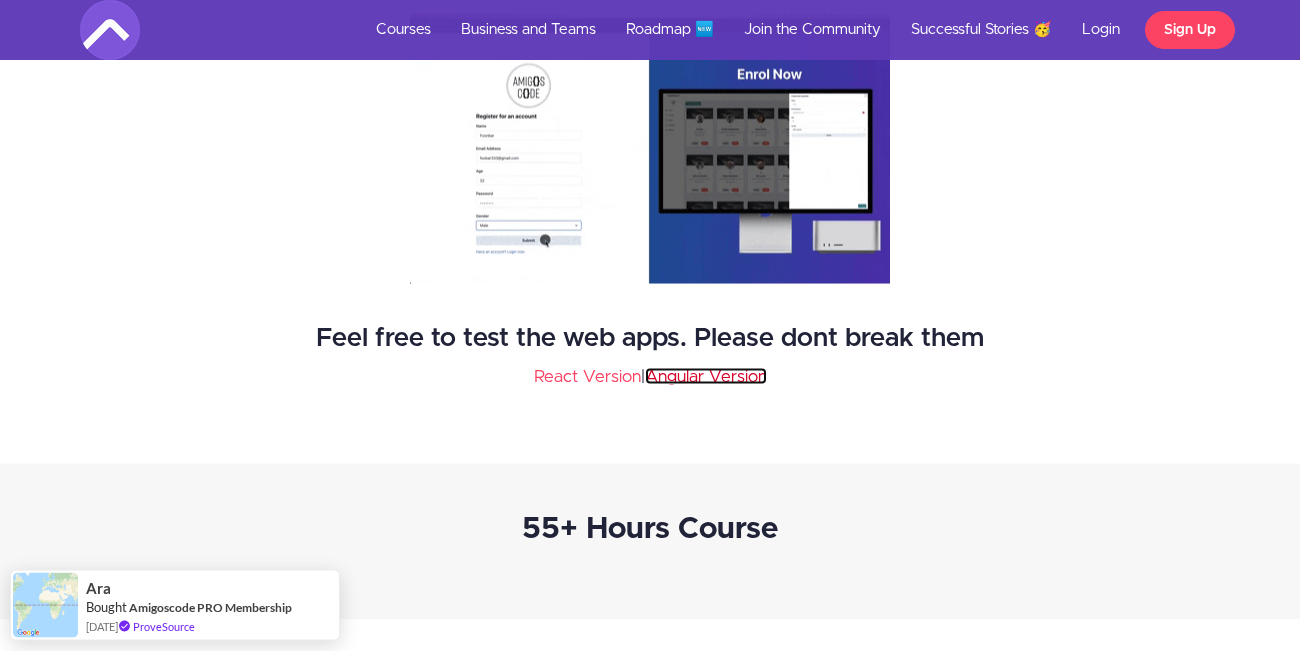 click on "Angular Version" at bounding box center (706, 376) 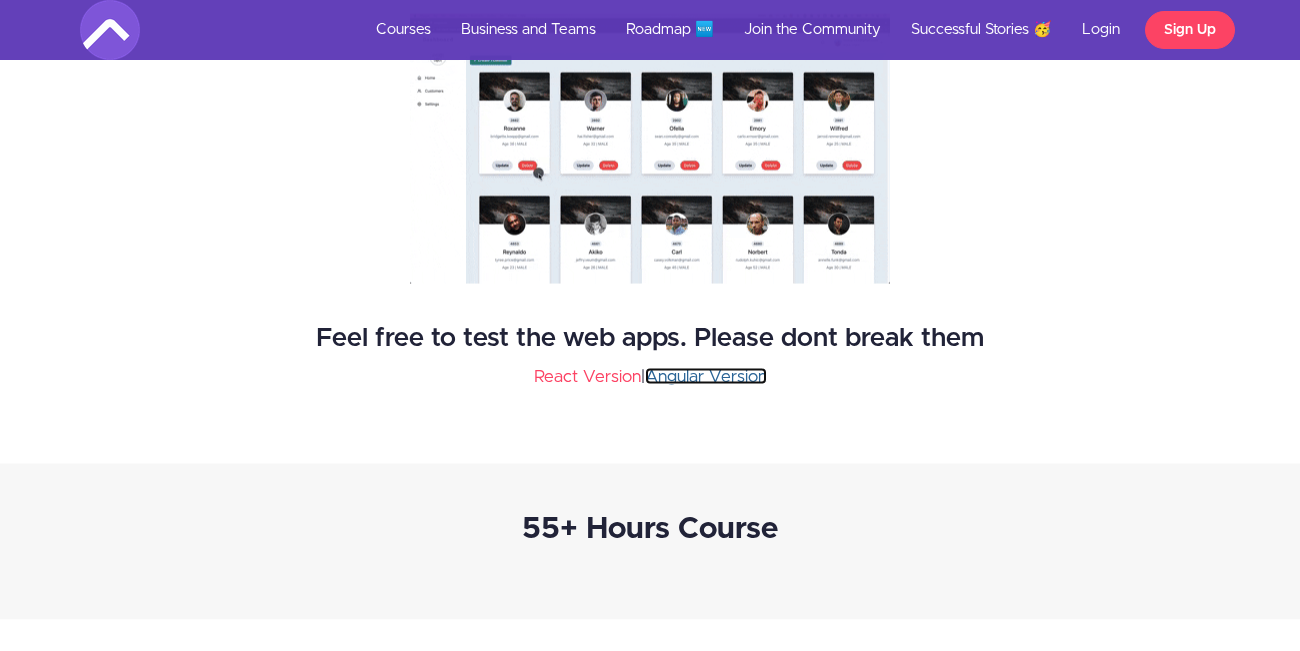 scroll, scrollTop: 3107, scrollLeft: 0, axis: vertical 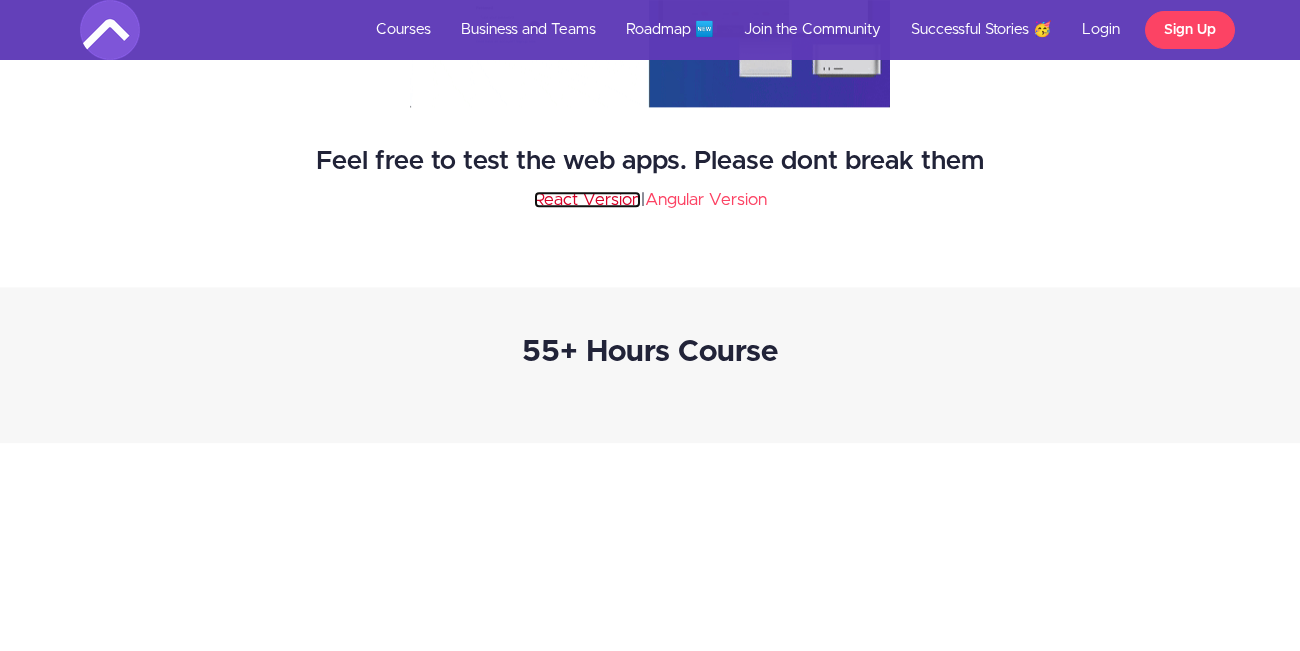 click on "React Version" at bounding box center [587, 199] 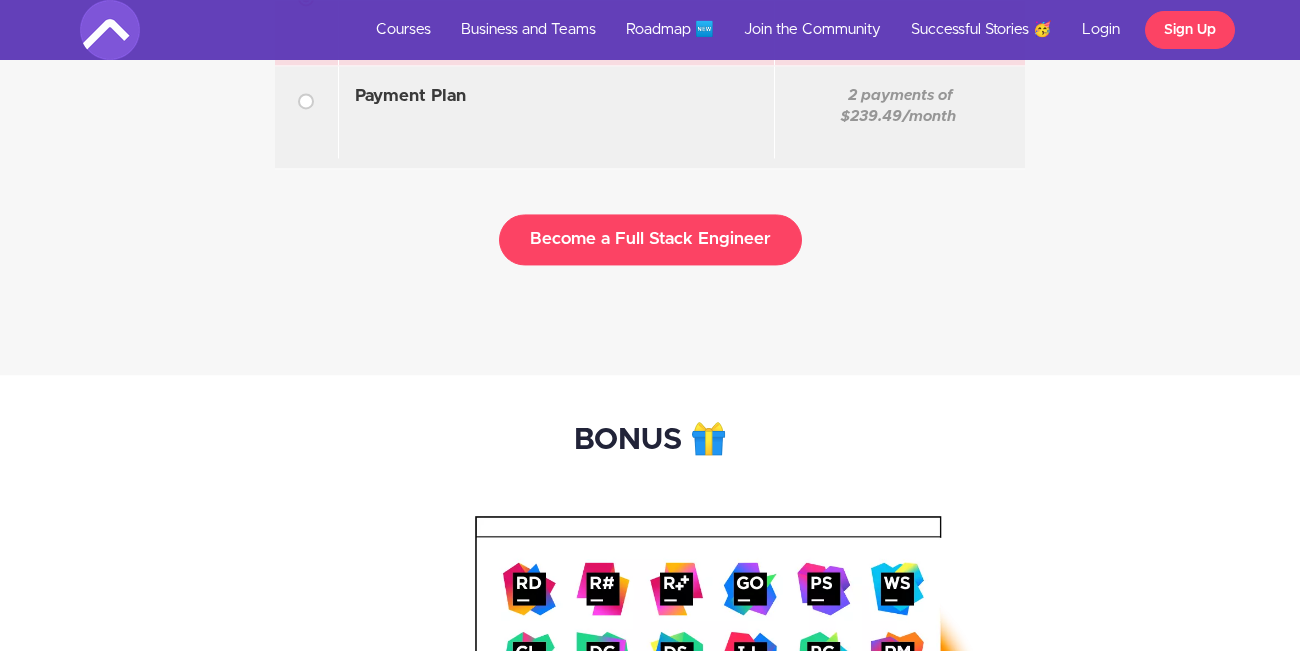 scroll, scrollTop: 5576, scrollLeft: 0, axis: vertical 